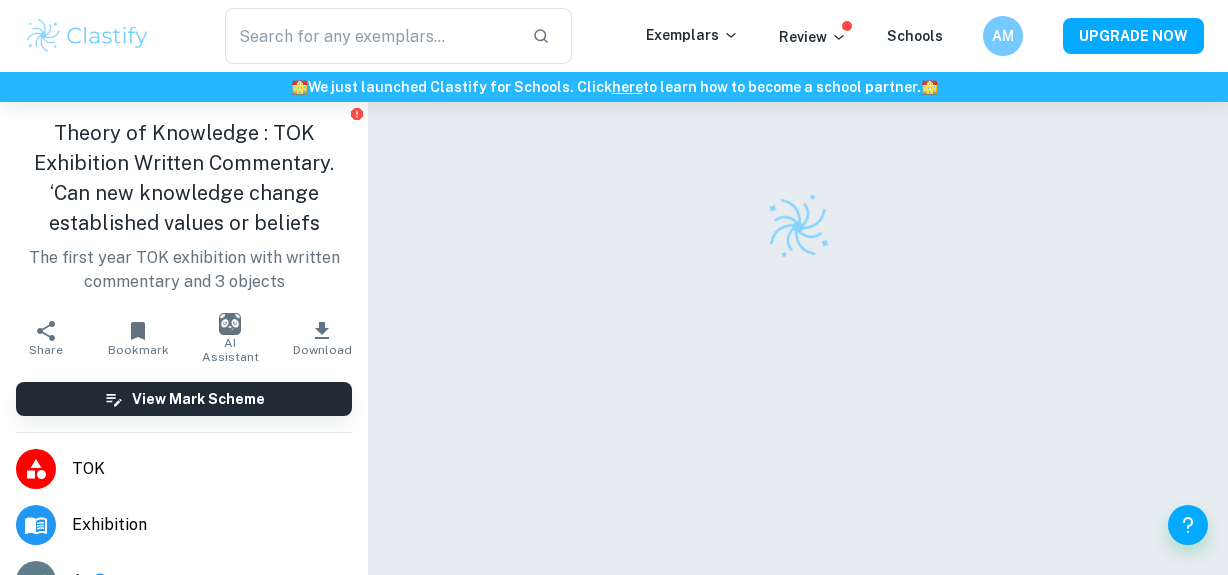 scroll, scrollTop: 0, scrollLeft: 0, axis: both 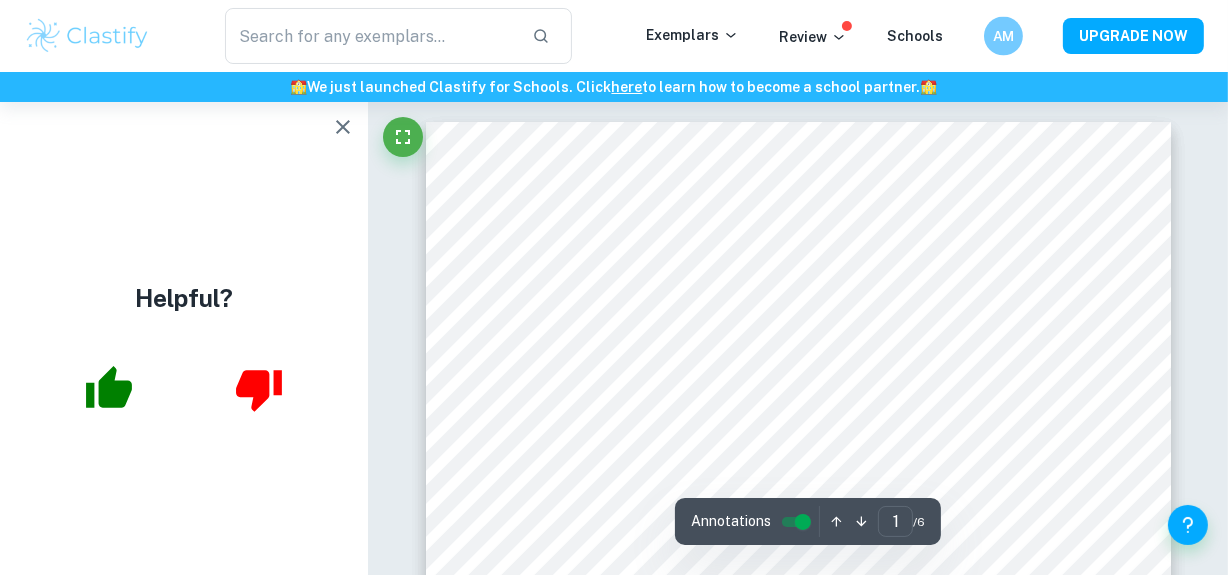 drag, startPoint x: 0, startPoint y: 0, endPoint x: 987, endPoint y: 19, distance: 987.18286 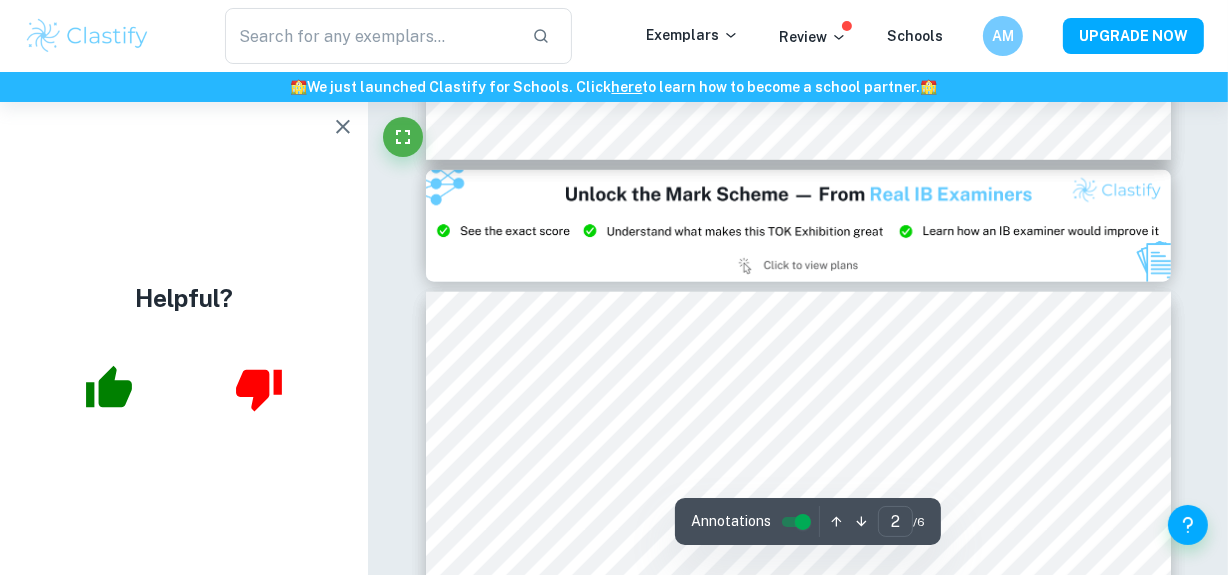 type on "3" 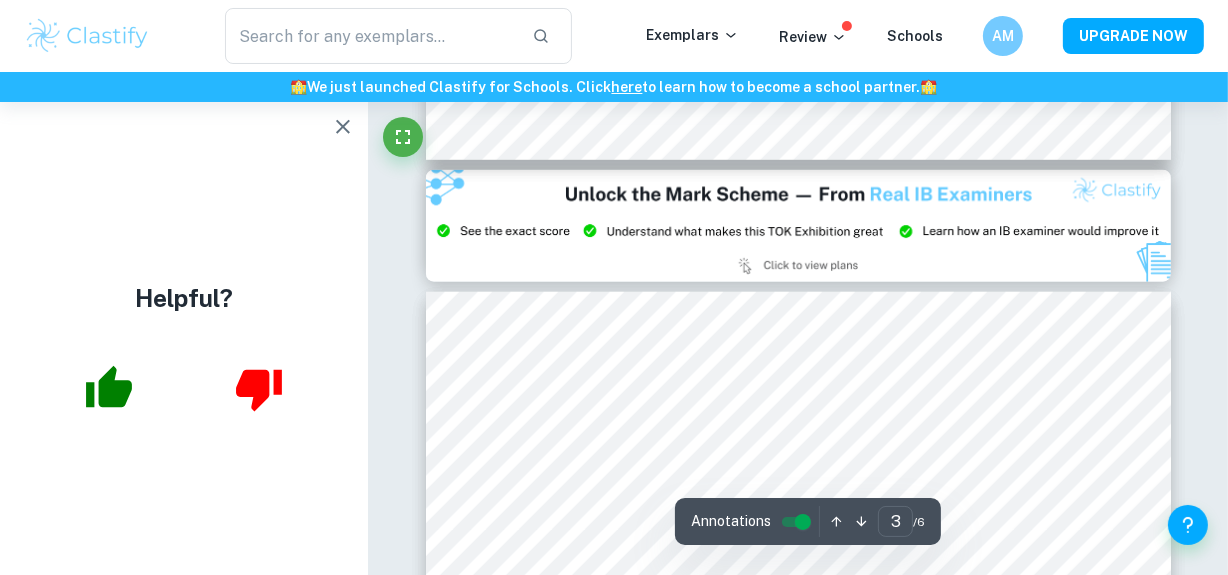 scroll, scrollTop: 2260, scrollLeft: 0, axis: vertical 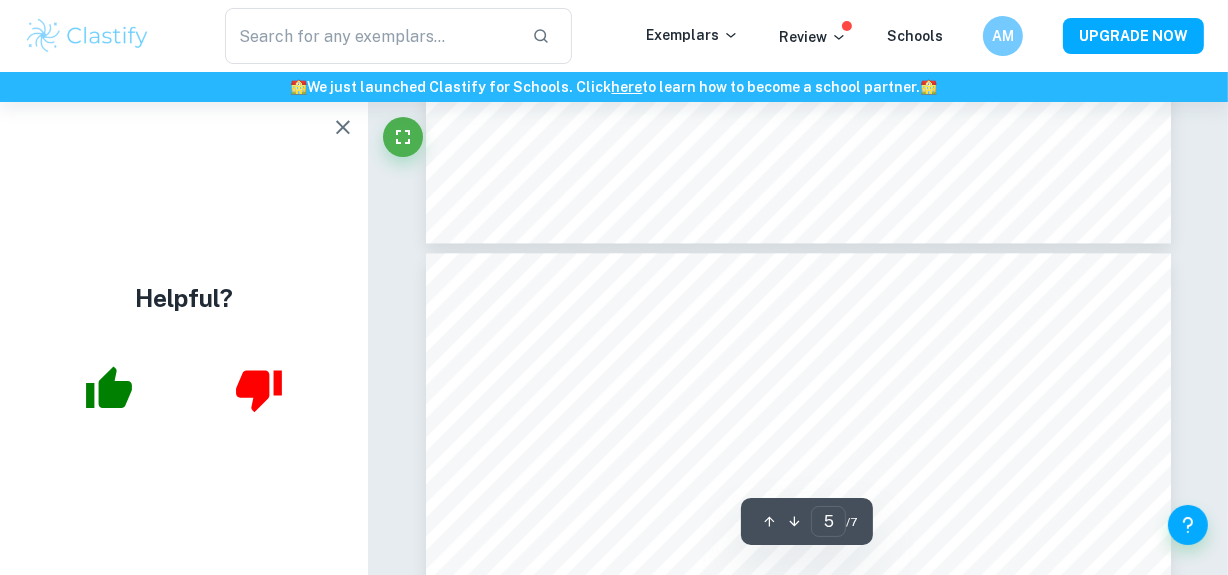 type on "4" 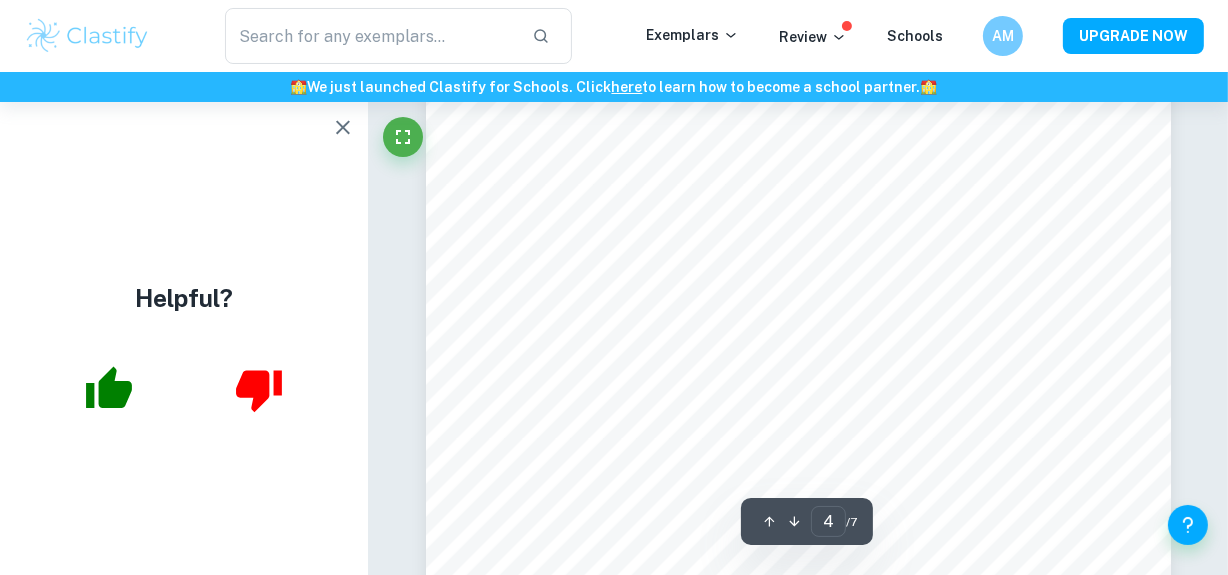 scroll, scrollTop: 3842, scrollLeft: 0, axis: vertical 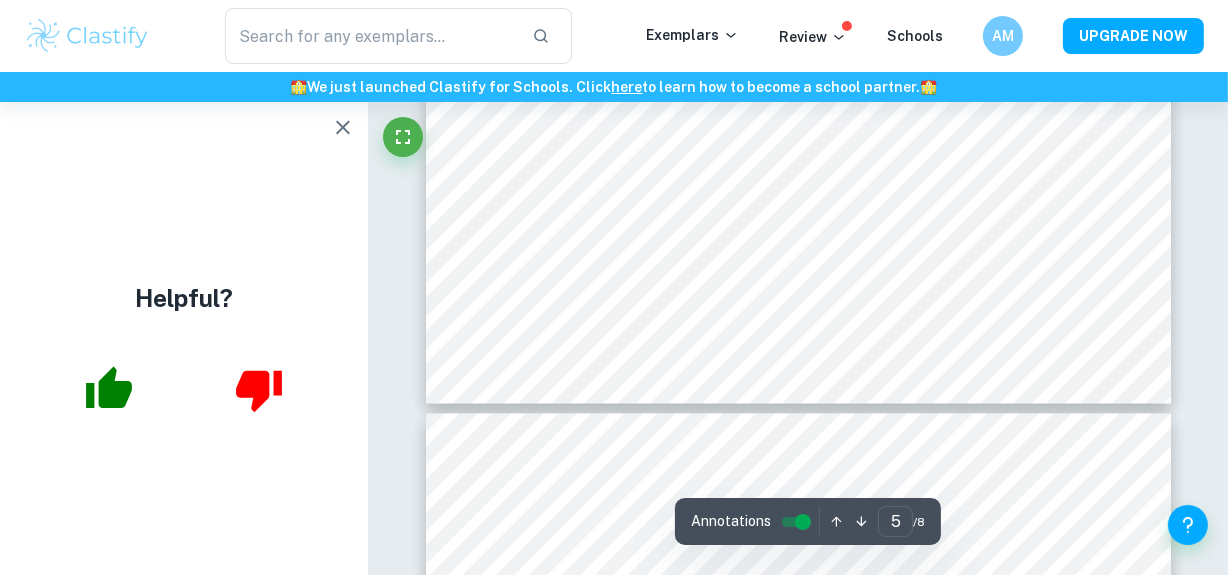 type on "4" 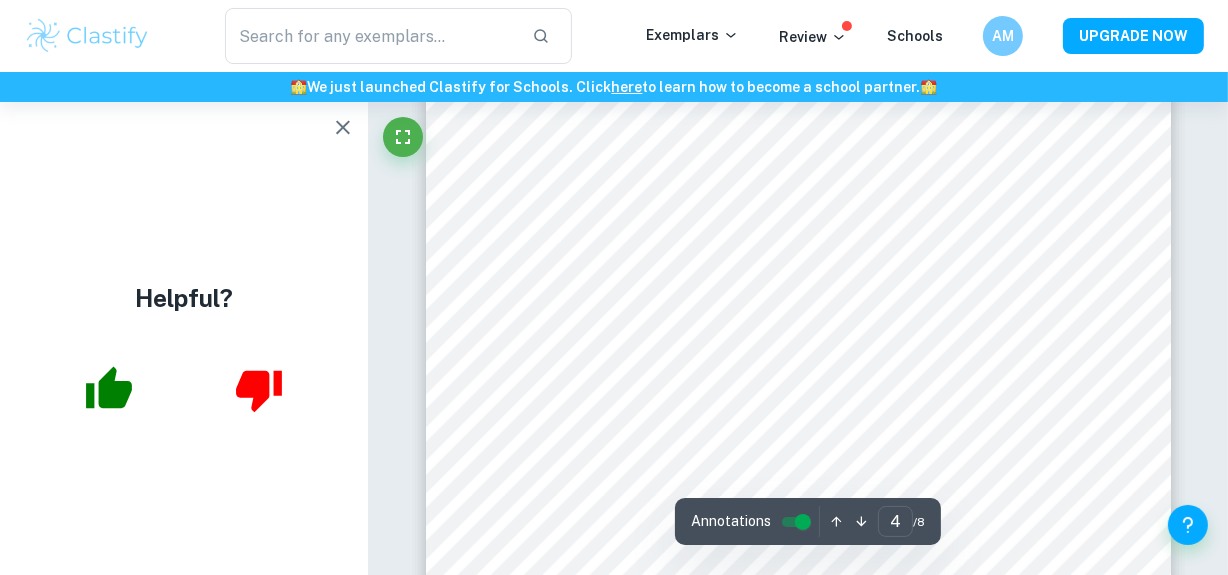 scroll, scrollTop: 3514, scrollLeft: 0, axis: vertical 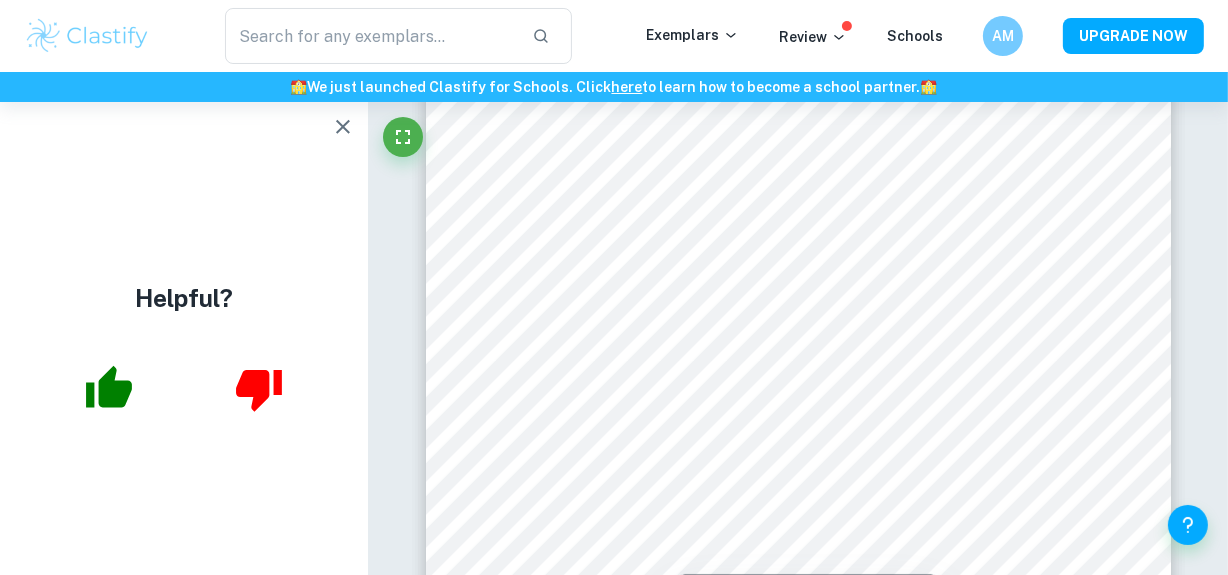 click on "We value your privacy We use cookies to enhance your browsing experience, serve personalised ads or content, and analyse our traffic. By clicking "Accept All", you consent to our use of cookies.   Cookie Policy Customise   Reject All   Accept All   Customise Consent Preferences   We use cookies to help you navigate efficiently and perform certain functions. You will find detailed information about all cookies under each consent category below. The cookies that are categorised as "Necessary" are stored on your browser as they are essential for enabling the basic functionalities of the site. ...  Show more For more information on how Google's third-party cookies operate and handle your data, see:   Google Privacy Policy Necessary Always Active Necessary cookies are required to enable the basic features of this site, such as providing secure log-in or adjusting your consent preferences. These cookies do not store any personally identifiable data. Functional Analytics Performance Advertisement Uncategorised" at bounding box center [614, -1049] 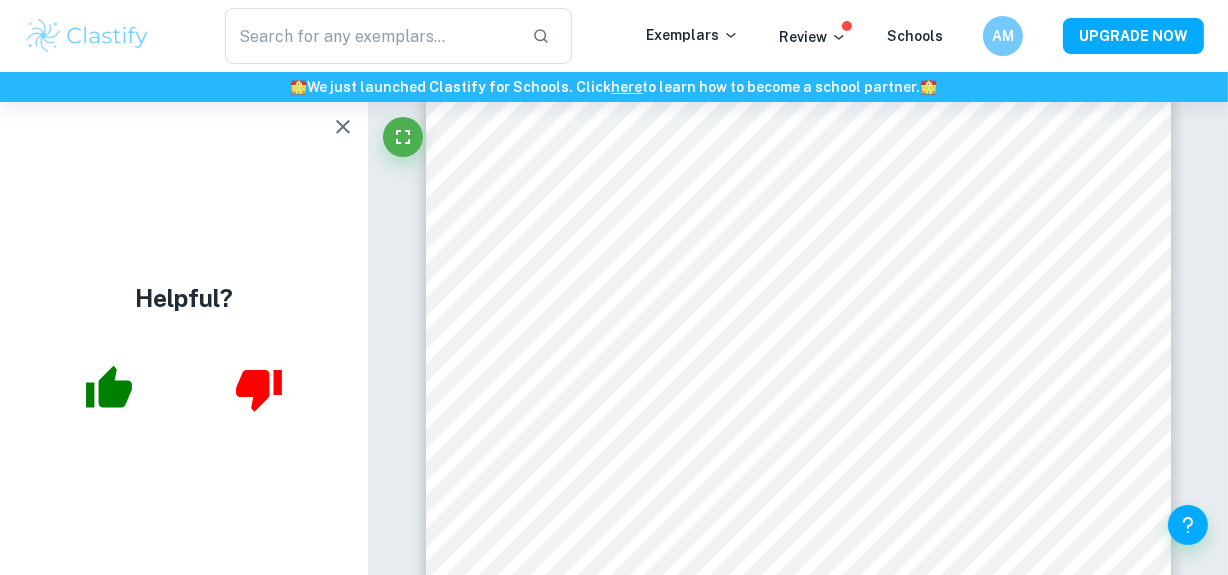 click 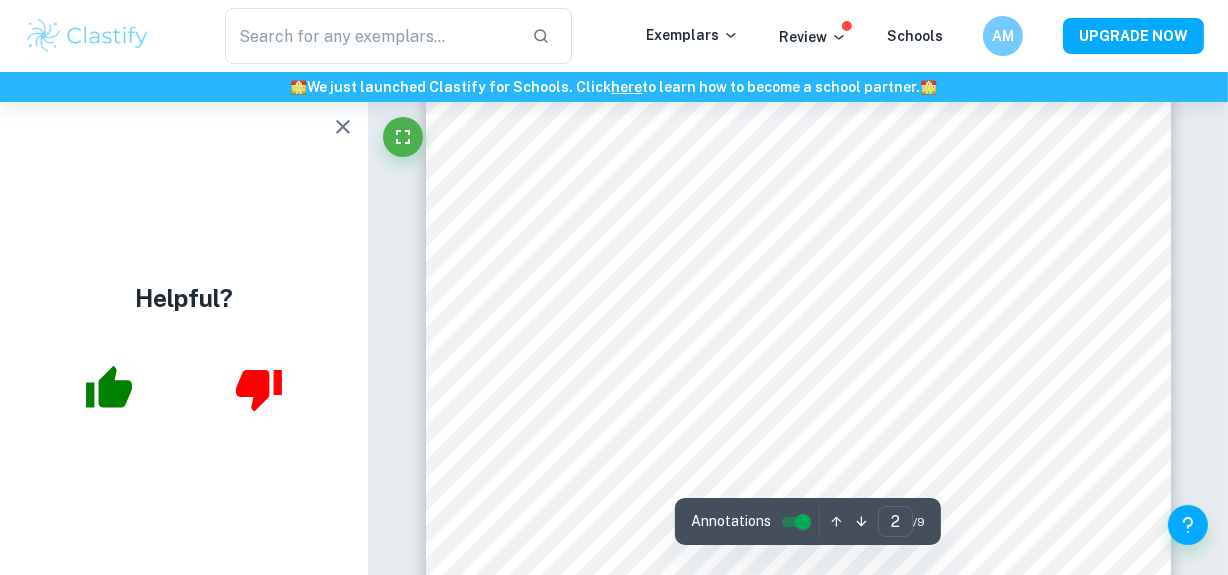 scroll, scrollTop: 1734, scrollLeft: 0, axis: vertical 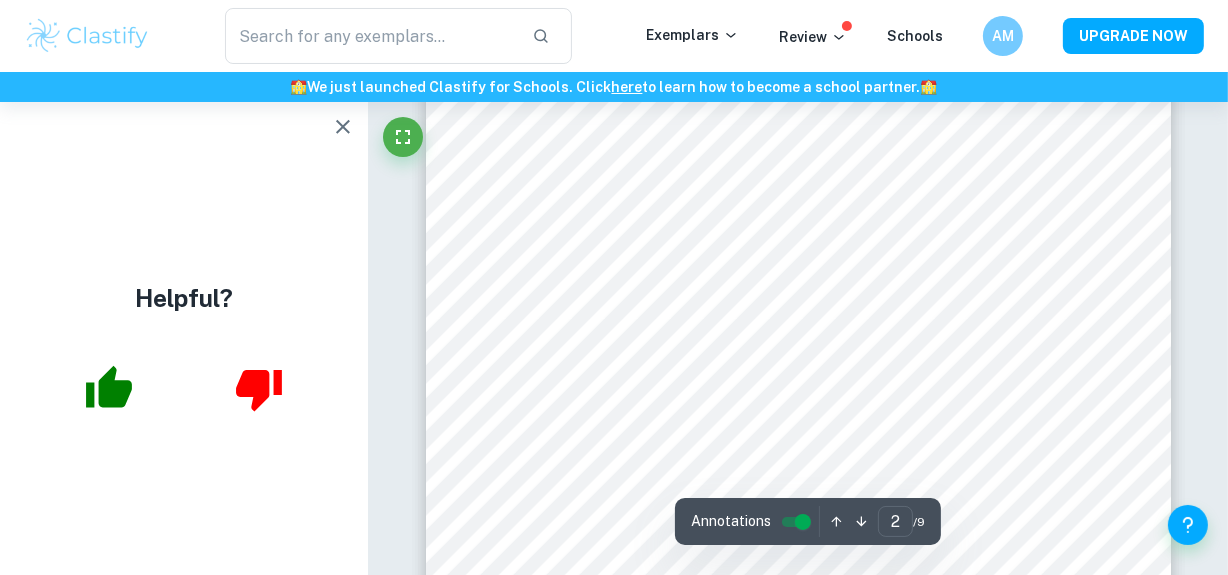 click on "We value your privacy We use cookies to enhance your browsing experience, serve personalised ads or content, and analyse our traffic. By clicking "Accept All", you consent to our use of cookies.   Cookie Policy Customise   Reject All   Accept All   Customise Consent Preferences   We use cookies to help you navigate efficiently and perform certain functions. You will find detailed information about all cookies under each consent category below. The cookies that are categorised as "Necessary" are stored on your browser as they are essential for enabling the basic functionalities of the site. ...  Show more For more information on how Google's third-party cookies operate and handle your data, see:   Google Privacy Policy Necessary Always Active Necessary cookies are required to enable the basic features of this site, such as providing secure log-in or adjusting your consent preferences. These cookies do not store any personally identifiable data. Functional Analytics Performance Advertisement Uncategorised" at bounding box center (614, -1345) 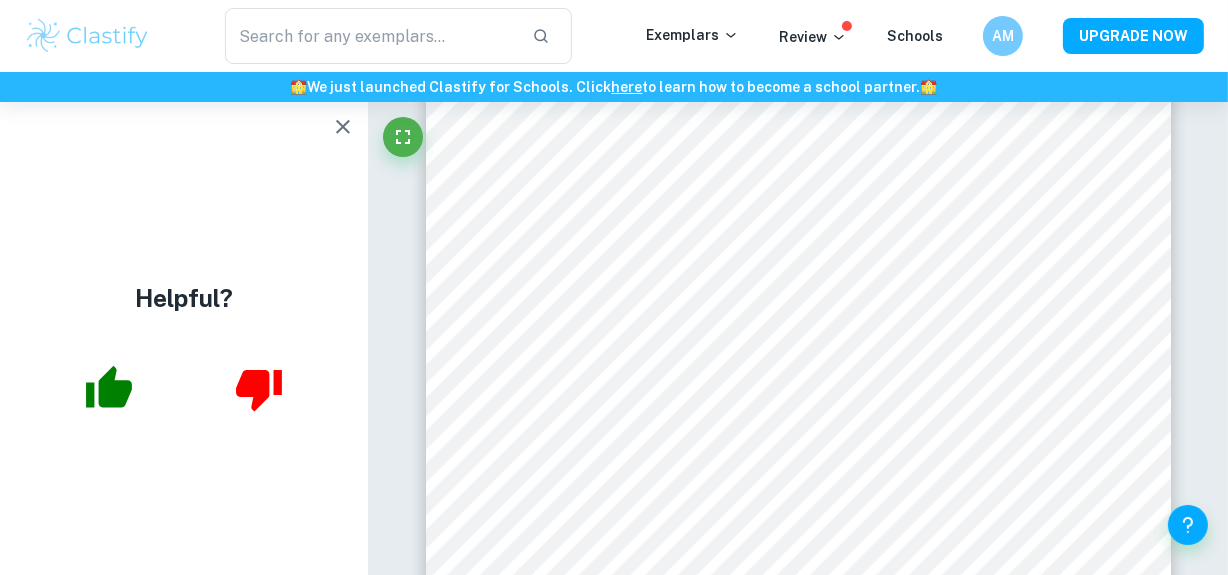 click 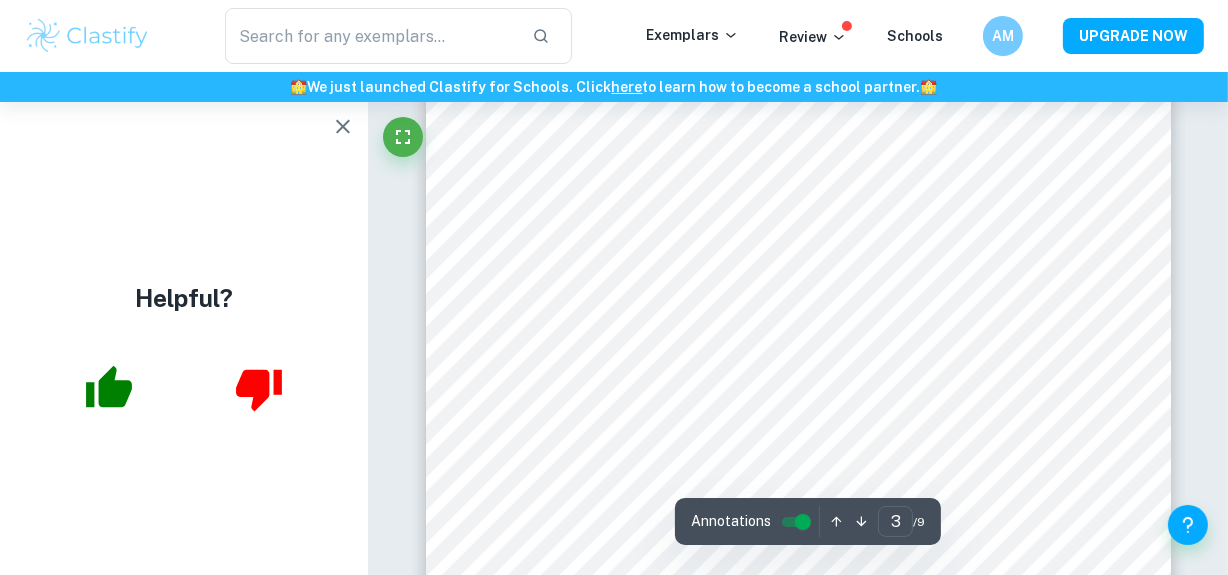 scroll, scrollTop: 2530, scrollLeft: 0, axis: vertical 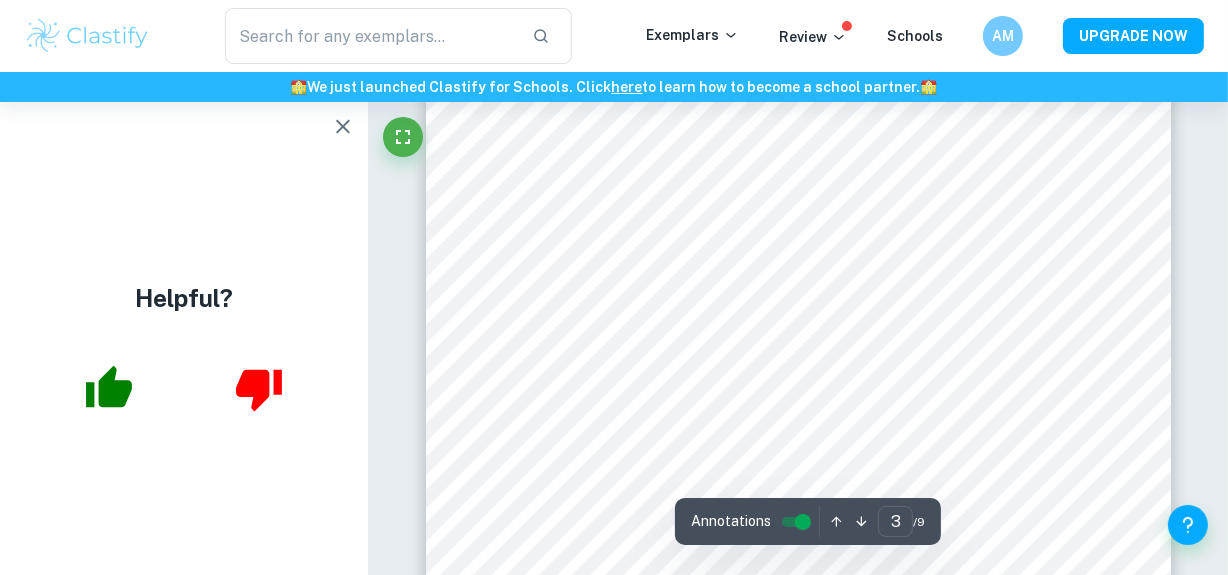 click on "We value your privacy We use cookies to enhance your browsing experience, serve personalised ads or content, and analyse our traffic. By clicking "Accept All", you consent to our use of cookies.   Cookie Policy Customise   Reject All   Accept All   Customise Consent Preferences   We use cookies to help you navigate efficiently and perform certain functions. You will find detailed information about all cookies under each consent category below. The cookies that are categorised as "Necessary" are stored on your browser as they are essential for enabling the basic functionalities of the site. ...  Show more For more information on how Google's third-party cookies operate and handle your data, see:   Google Privacy Policy Necessary Always Active Necessary cookies are required to enable the basic features of this site, such as providing secure log-in or adjusting your consent preferences. These cookies do not store any personally identifiable data. Functional Analytics Performance Advertisement Uncategorised" at bounding box center [614, -2141] 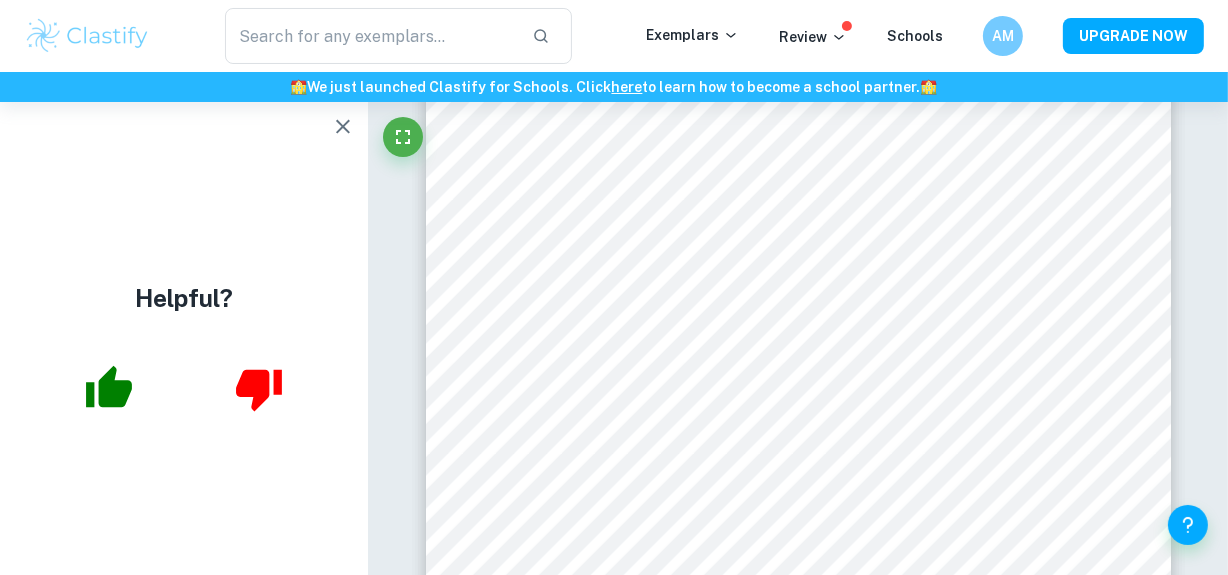 scroll, scrollTop: 231, scrollLeft: 0, axis: vertical 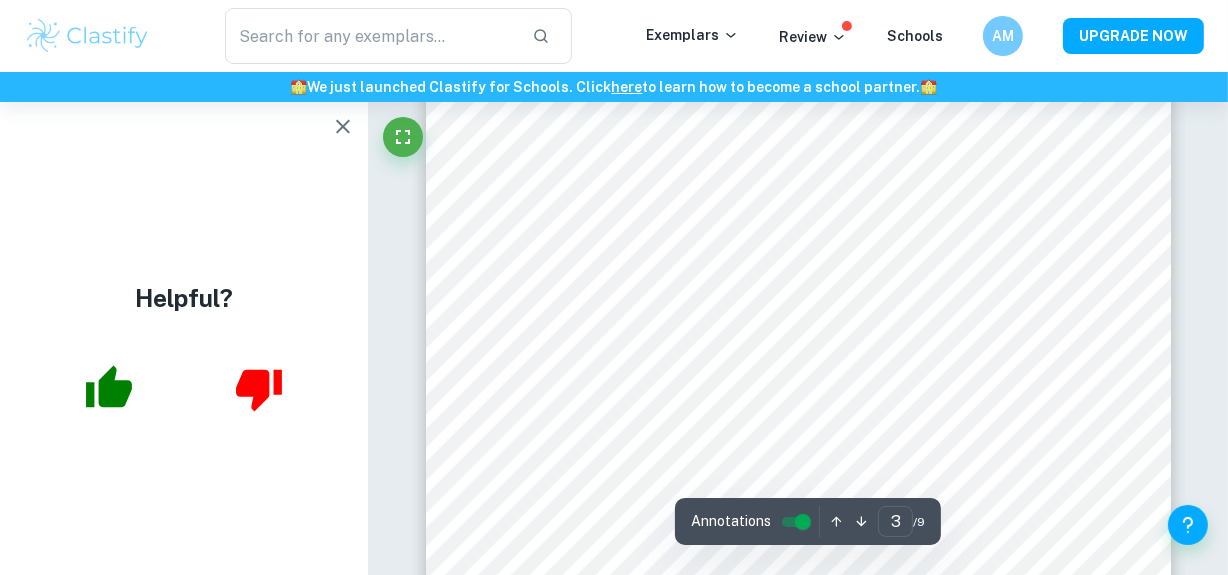 click on "We value your privacy We use cookies to enhance your browsing experience, serve personalised ads or content, and analyse our traffic. By clicking "Accept All", you consent to our use of cookies.   Cookie Policy Customise   Reject All   Accept All   Customise Consent Preferences   We use cookies to help you navigate efficiently and perform certain functions. You will find detailed information about all cookies under each consent category below. The cookies that are categorised as "Necessary" are stored on your browser as they are essential for enabling the basic functionalities of the site. ...  Show more For more information on how Google's third-party cookies operate and handle your data, see:   Google Privacy Policy Necessary Always Active Necessary cookies are required to enable the basic features of this site, such as providing secure log-in or adjusting your consent preferences. These cookies do not store any personally identifiable data. Functional Analytics Performance Advertisement Uncategorised" at bounding box center (614, -2565) 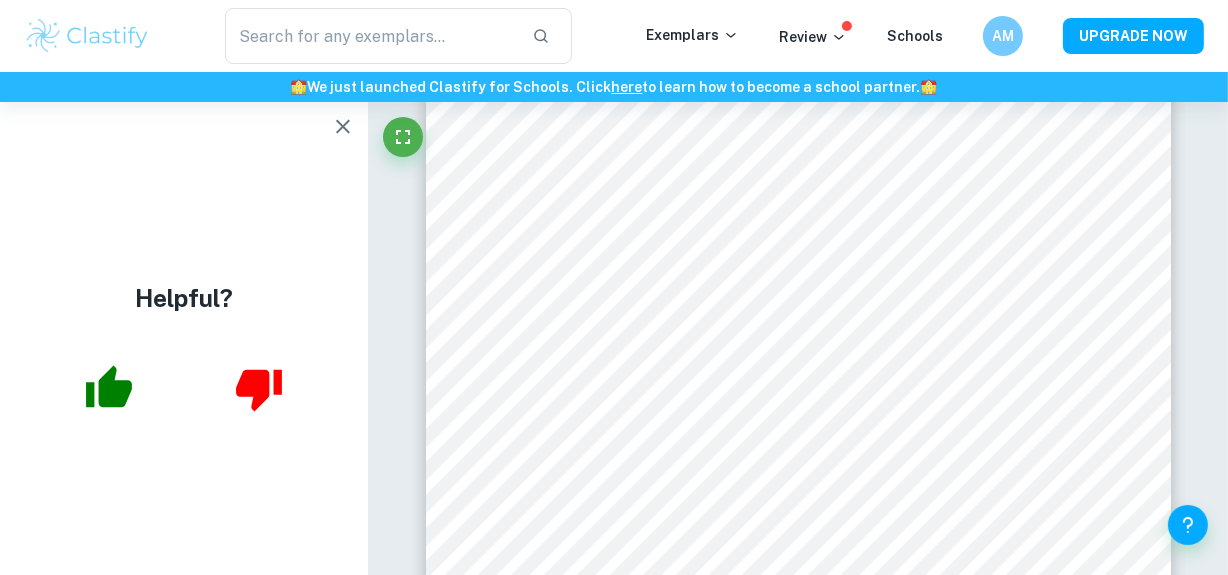 click 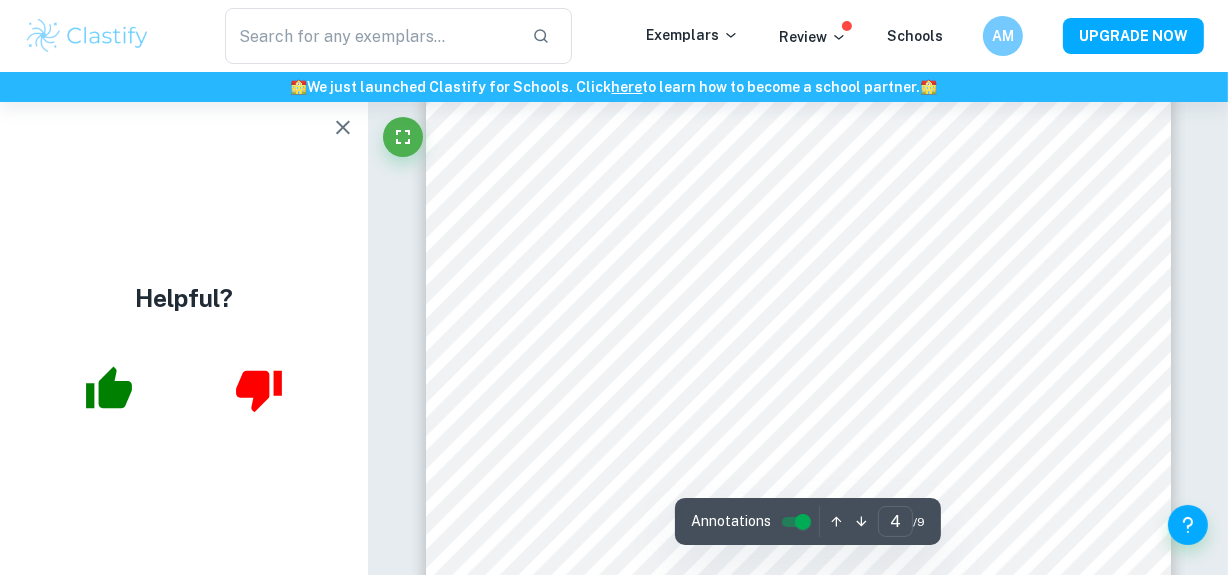 scroll, scrollTop: 3534, scrollLeft: 0, axis: vertical 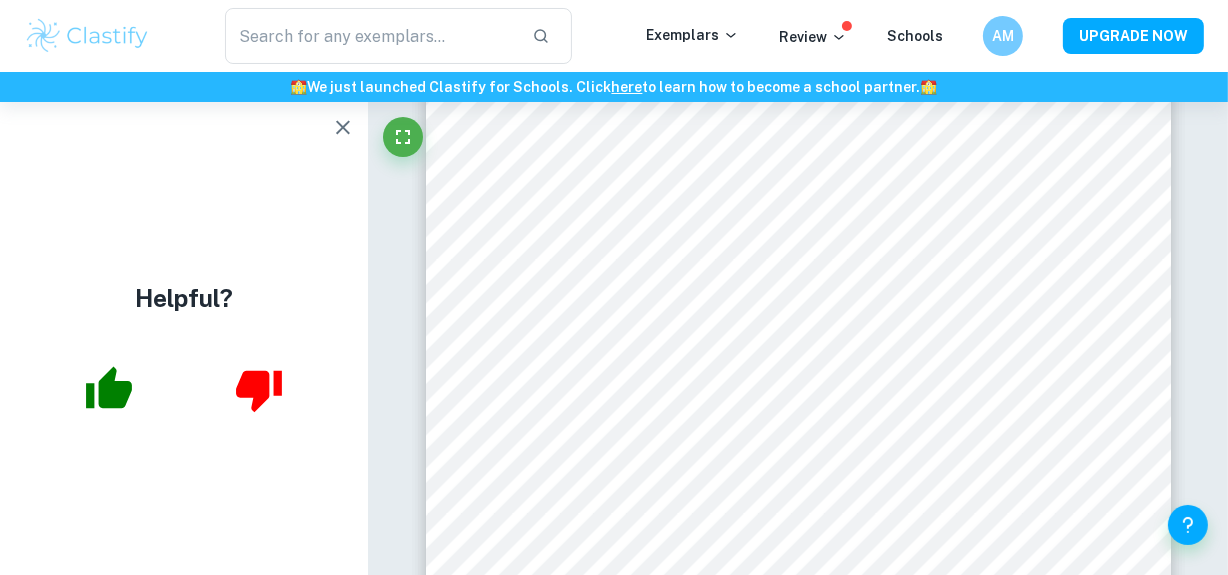 click on "🏫  We just launched Clastify for Schools. Click  here  to learn how to become a school partner.  🏫" at bounding box center [614, 87] 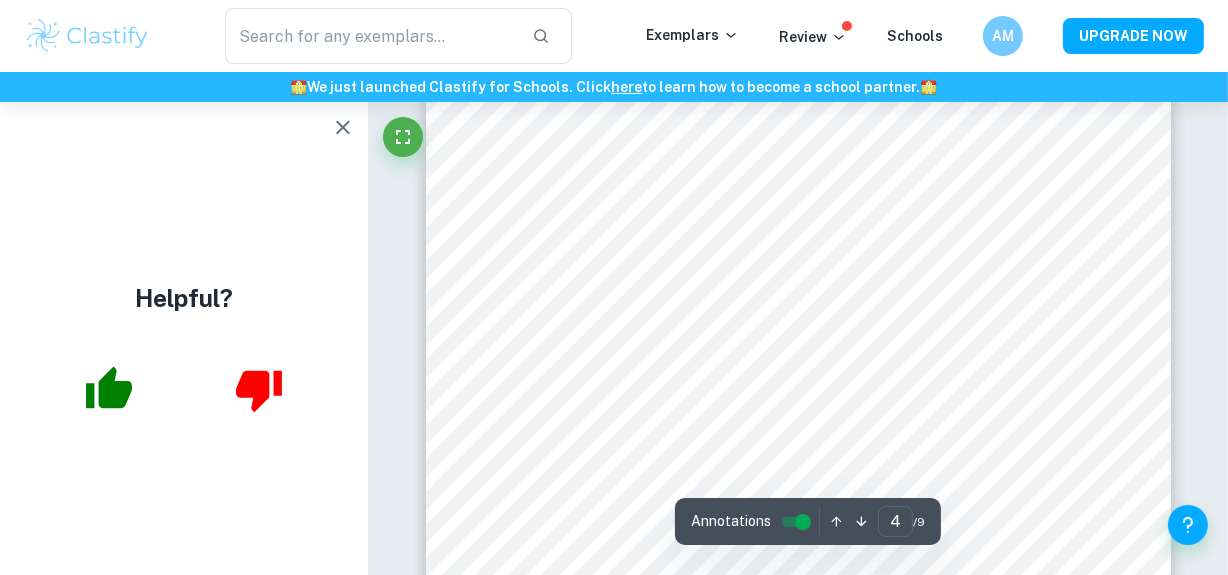 scroll, scrollTop: 3599, scrollLeft: 0, axis: vertical 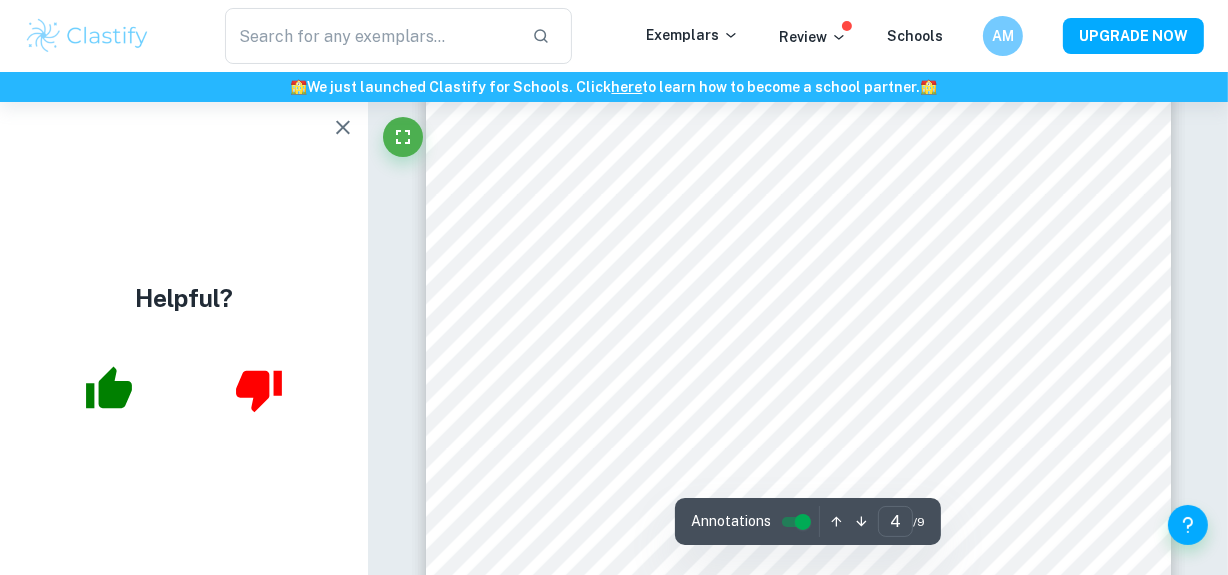 click on "We value your privacy We use cookies to enhance your browsing experience, serve personalised ads or content, and analyse our traffic. By clicking "Accept All", you consent to our use of cookies.   Cookie Policy Customise   Reject All   Accept All   Customise Consent Preferences   We use cookies to help you navigate efficiently and perform certain functions. You will find detailed information about all cookies under each consent category below. The cookies that are categorised as "Necessary" are stored on your browser as they are essential for enabling the basic functionalities of the site. ...  Show more For more information on how Google's third-party cookies operate and handle your data, see:   Google Privacy Policy Necessary Always Active Necessary cookies are required to enable the basic features of this site, such as providing secure log-in or adjusting your consent preferences. These cookies do not store any personally identifiable data. Functional Analytics Performance Advertisement Uncategorised" at bounding box center (614, -3210) 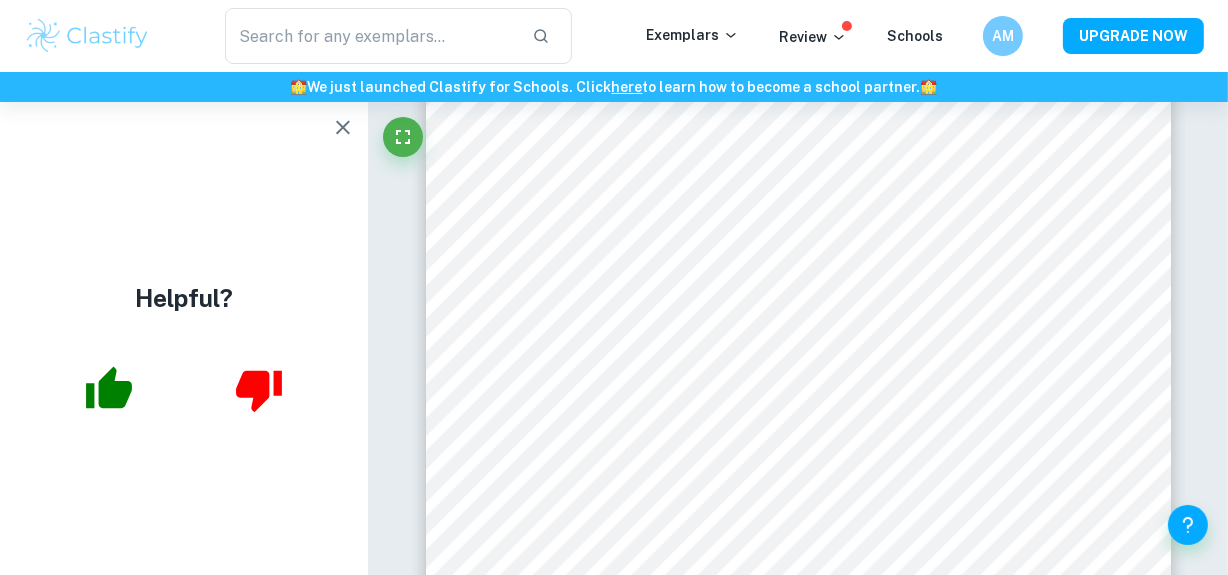 click 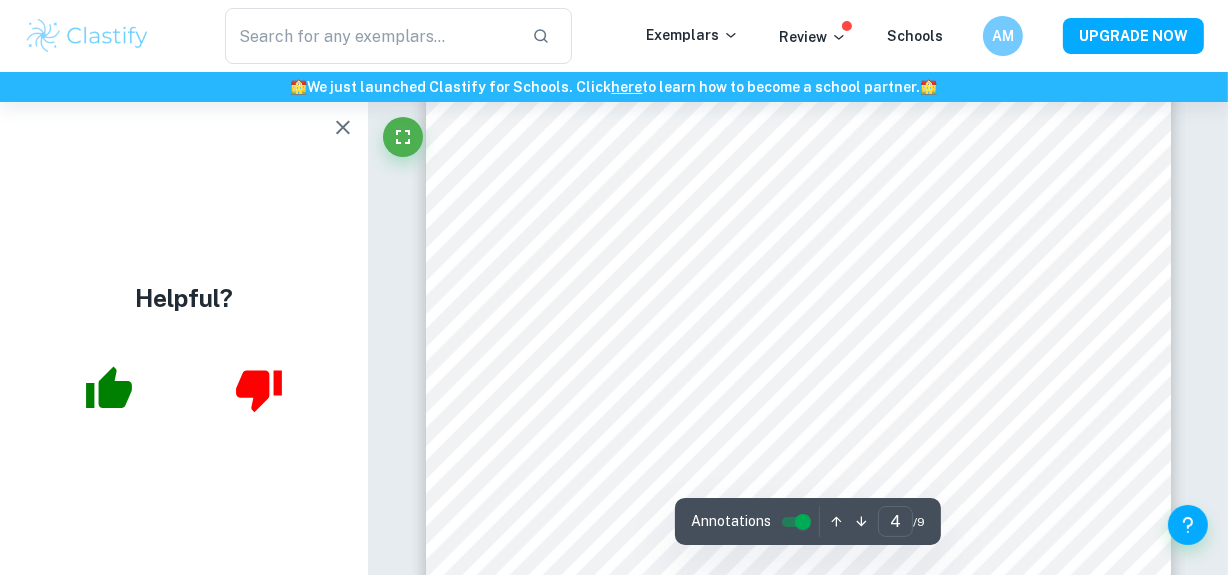 scroll, scrollTop: 3916, scrollLeft: 0, axis: vertical 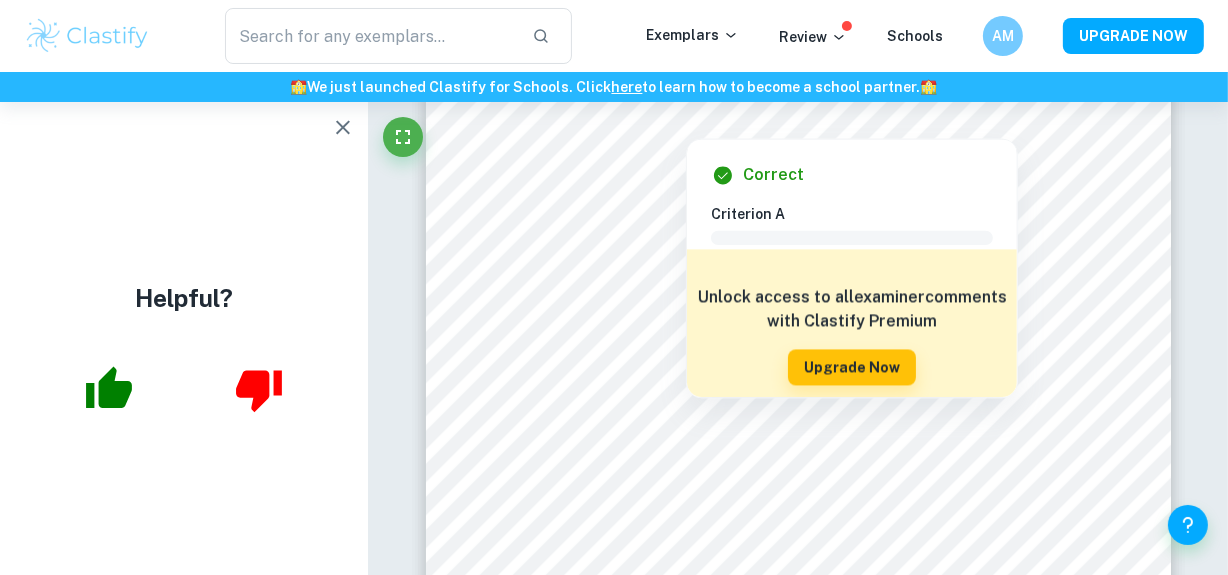 drag, startPoint x: 1034, startPoint y: 212, endPoint x: 906, endPoint y: 185, distance: 130.81667 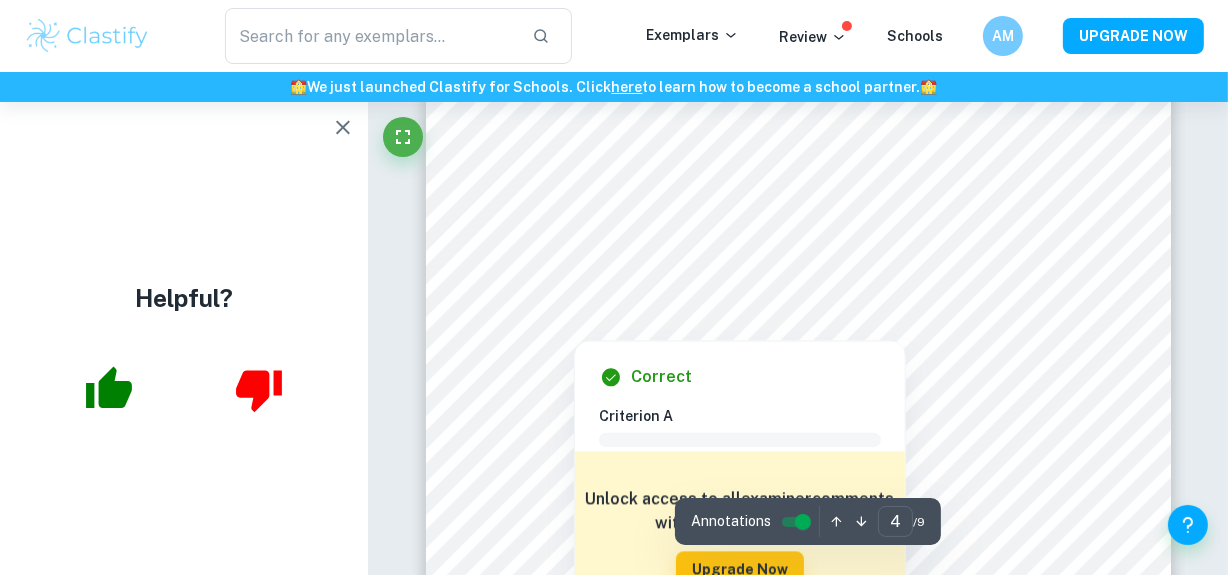 scroll, scrollTop: 0, scrollLeft: 0, axis: both 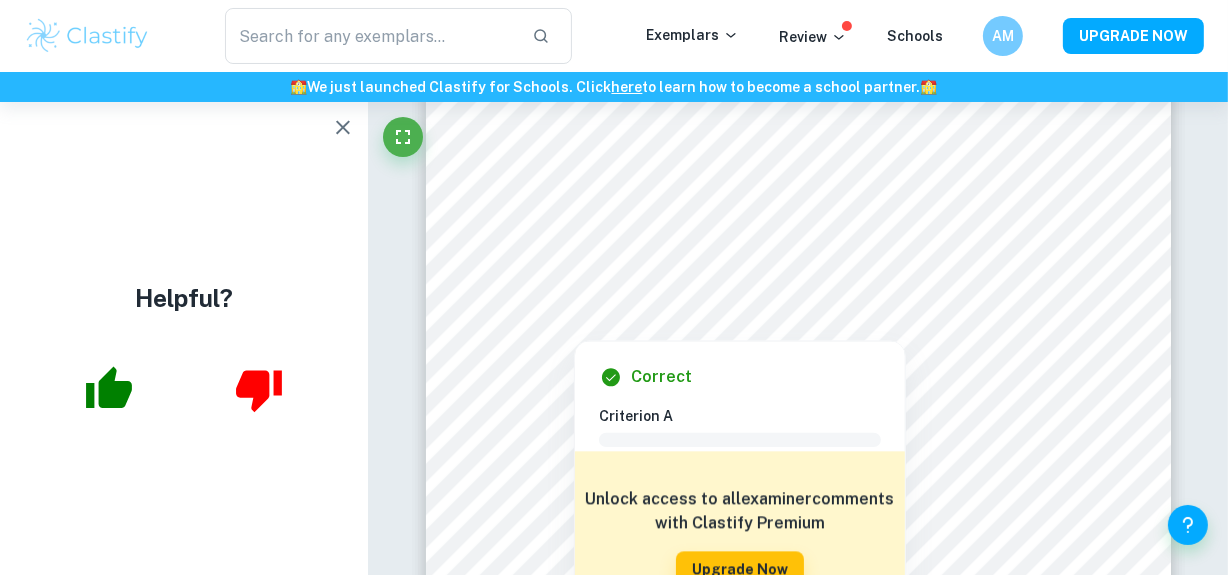 click 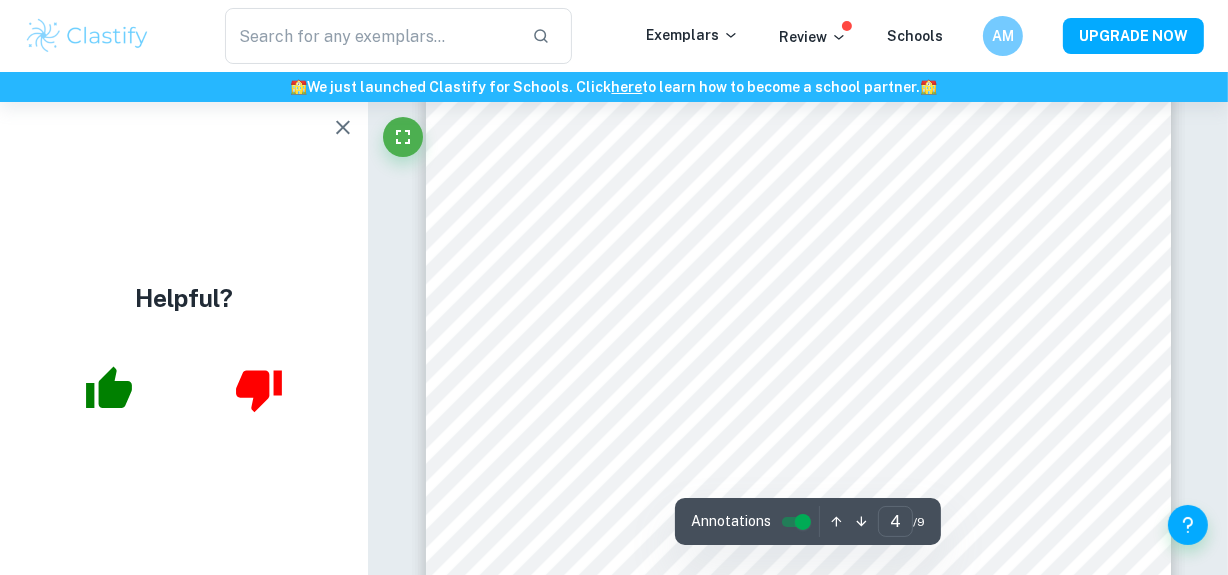click on "We value your privacy We use cookies to enhance your browsing experience, serve personalised ads or content, and analyse our traffic. By clicking "Accept All", you consent to our use of cookies.   Cookie Policy Customise   Reject All   Accept All   Customise Consent Preferences   We use cookies to help you navigate efficiently and perform certain functions. You will find detailed information about all cookies under each consent category below. The cookies that are categorised as "Necessary" are stored on your browser as they are essential for enabling the basic functionalities of the site. ...  Show more For more information on how Google's third-party cookies operate and handle your data, see:   Google Privacy Policy Necessary Always Active Necessary cookies are required to enable the basic features of this site, such as providing secure log-in or adjusting your consent preferences. These cookies do not store any personally identifiable data. Functional Analytics Performance Advertisement Uncategorised" at bounding box center (614, -3527) 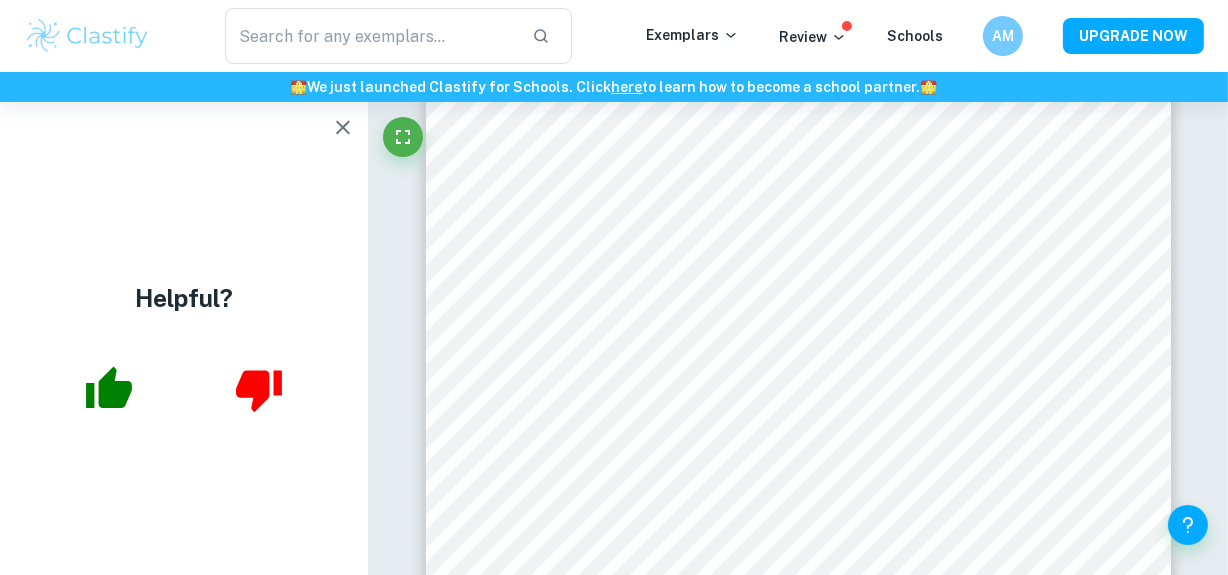 click on "N/A" at bounding box center [80, 9253] 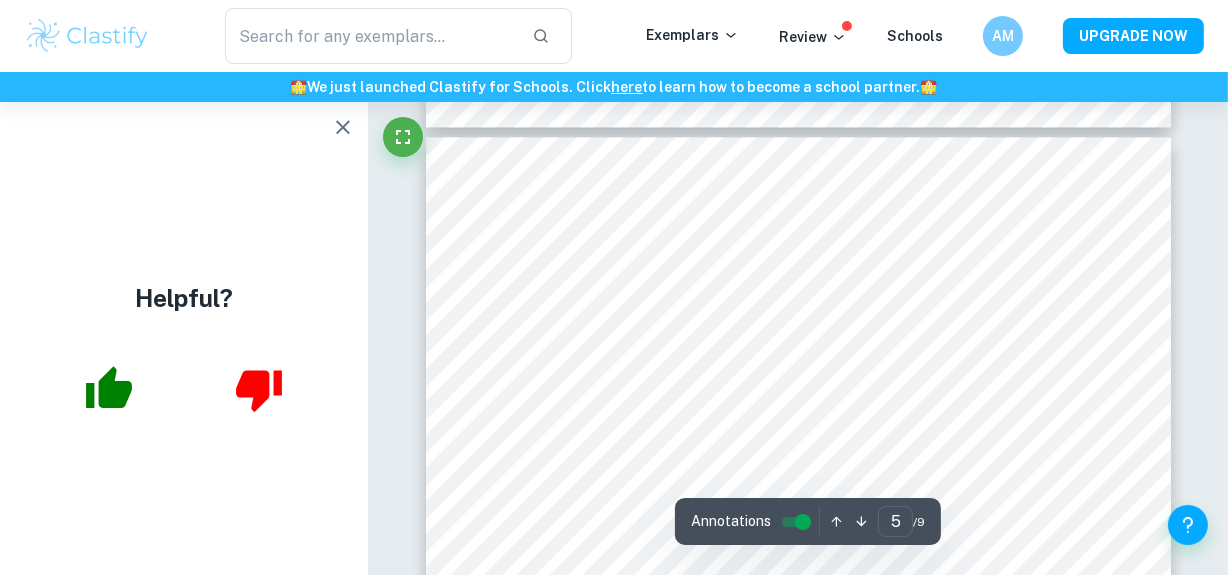 scroll, scrollTop: 4470, scrollLeft: 0, axis: vertical 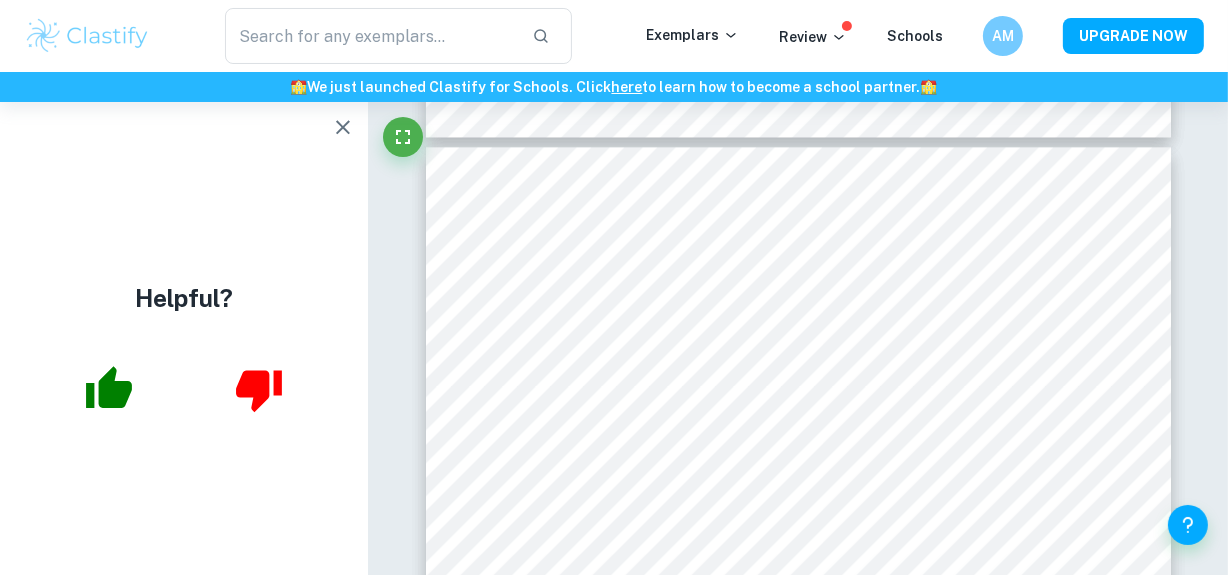 click on "We value your privacy We use cookies to enhance your browsing experience, serve personalised ads or content, and analyse our traffic. By clicking "Accept All", you consent to our use of cookies.   Cookie Policy Customise   Reject All   Accept All   Customise Consent Preferences   We use cookies to help you navigate efficiently and perform certain functions. You will find detailed information about all cookies under each consent category below. The cookies that are categorised as "Necessary" are stored on your browser as they are essential for enabling the basic functionalities of the site. ...  Show more For more information on how Google's third-party cookies operate and handle your data, see:   Google Privacy Policy Necessary Always Active Necessary cookies are required to enable the basic features of this site, such as providing secure log-in or adjusting your consent preferences. These cookies do not store any personally identifiable data. Functional Analytics Performance Advertisement Uncategorised" at bounding box center [614, -4081] 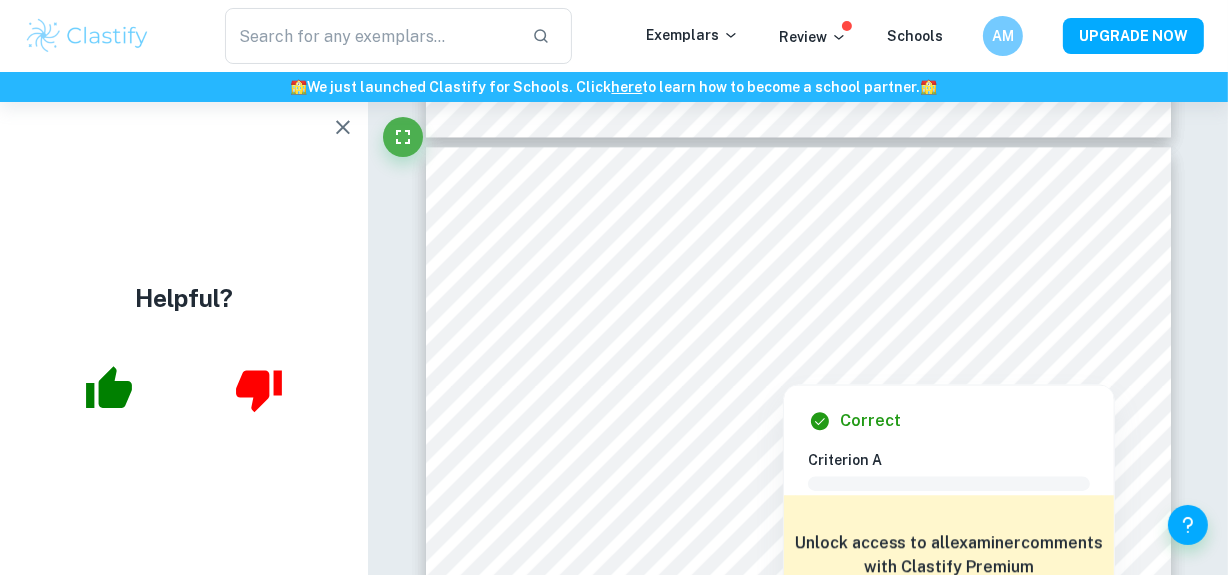 click 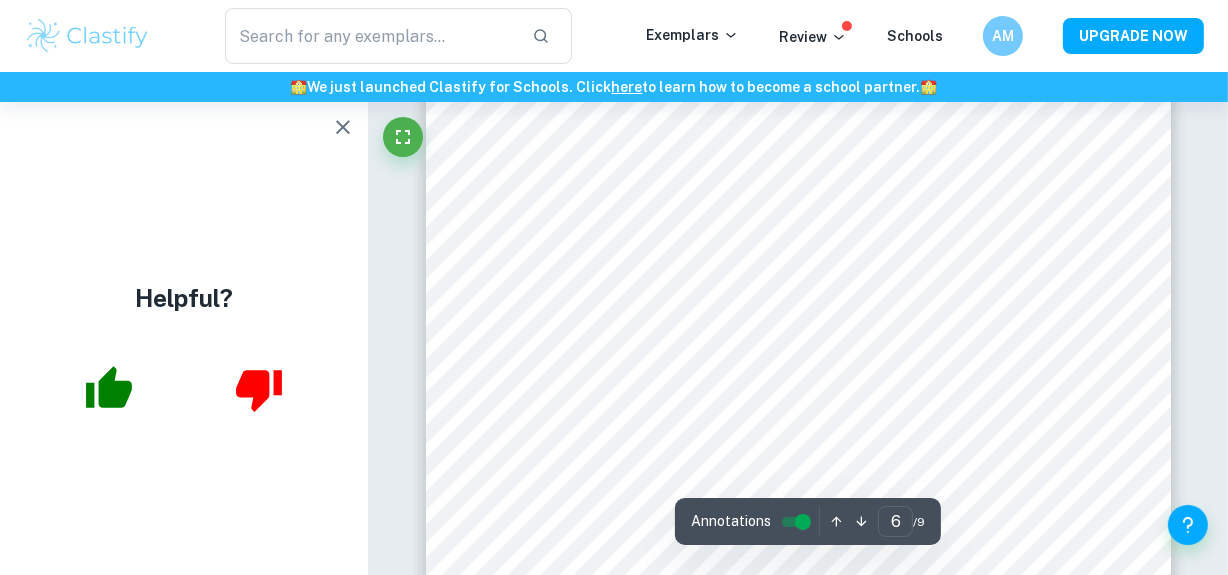 scroll, scrollTop: 5760, scrollLeft: 0, axis: vertical 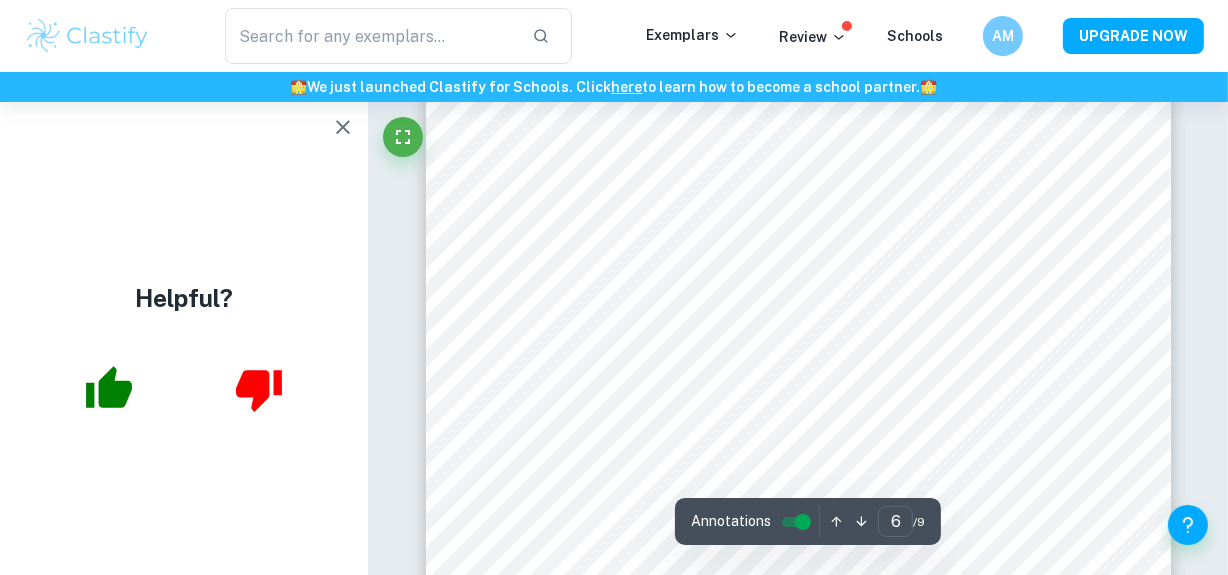 click on "We value your privacy We use cookies to enhance your browsing experience, serve personalised ads or content, and analyse our traffic. By clicking "Accept All", you consent to our use of cookies.   Cookie Policy Customise   Reject All   Accept All   Customise Consent Preferences   We use cookies to help you navigate efficiently and perform certain functions. You will find detailed information about all cookies under each consent category below. The cookies that are categorised as "Necessary" are stored on your browser as they are essential for enabling the basic functionalities of the site. ...  Show more For more information on how Google's third-party cookies operate and handle your data, see:   Google Privacy Policy Necessary Always Active Necessary cookies are required to enable the basic features of this site, such as providing secure log-in or adjusting your consent preferences. These cookies do not store any personally identifiable data. Functional Analytics Performance Advertisement Uncategorised" at bounding box center (614, -5371) 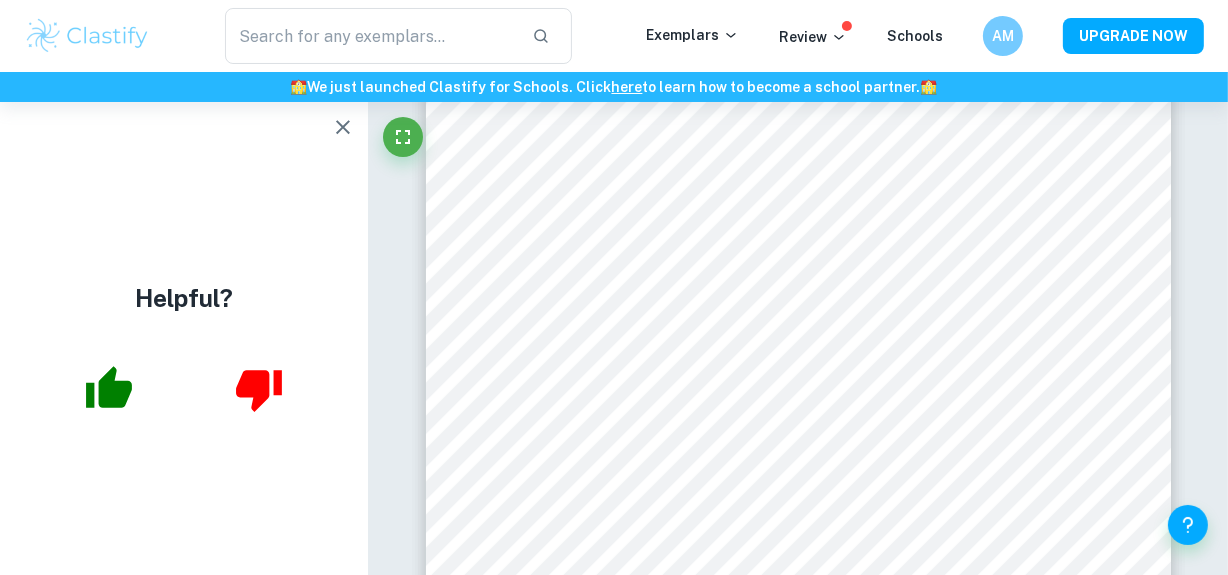 click 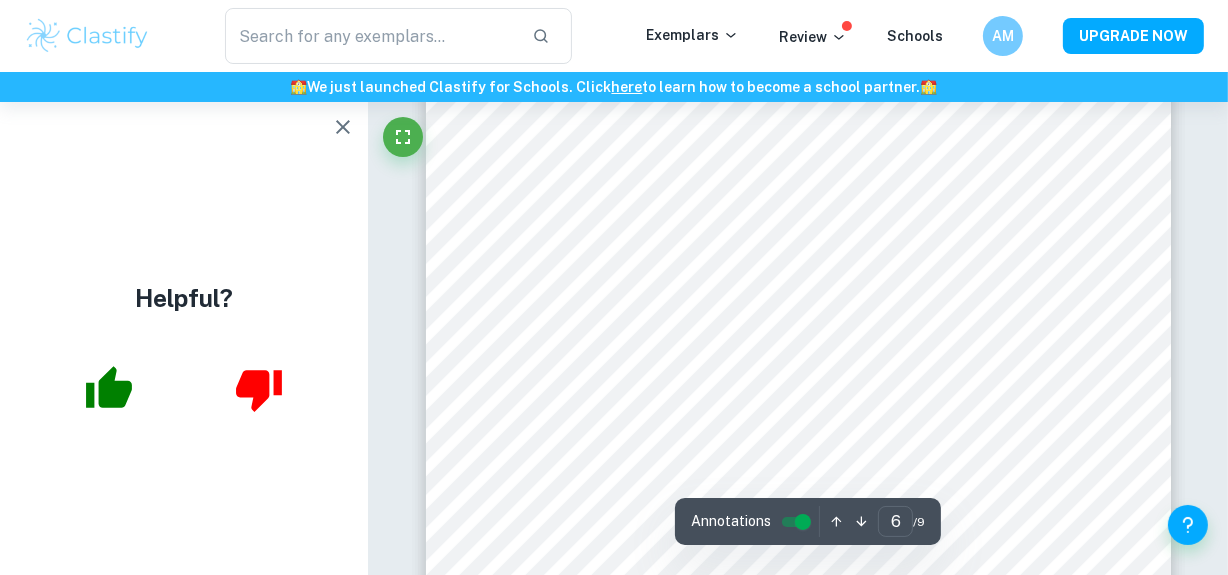 scroll, scrollTop: 6030, scrollLeft: 0, axis: vertical 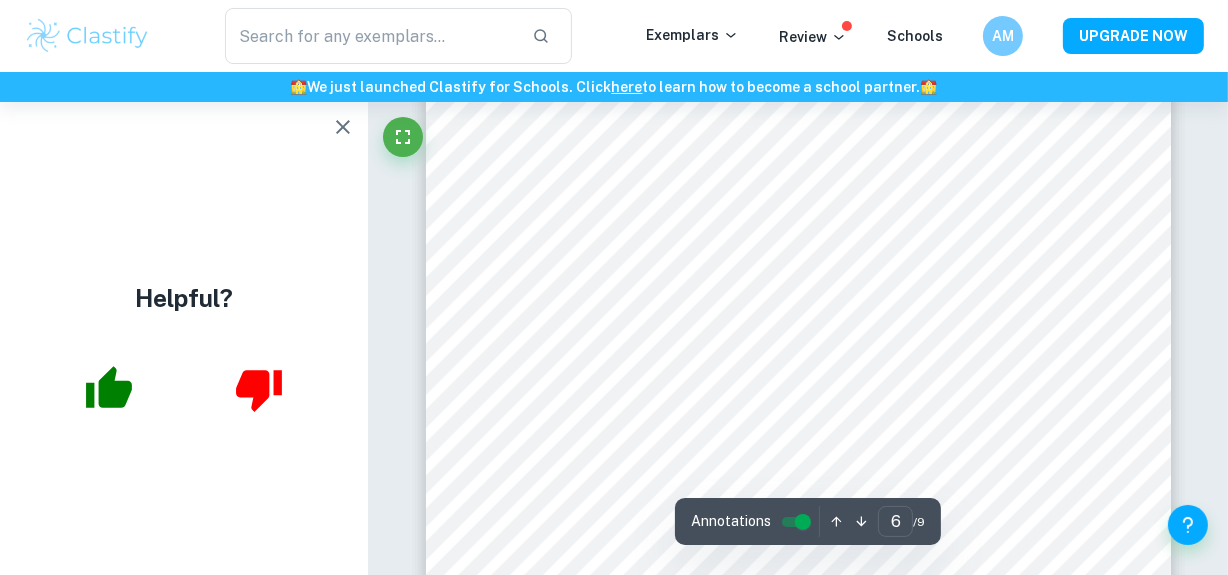 click on "We value your privacy We use cookies to enhance your browsing experience, serve personalised ads or content, and analyse our traffic. By clicking "Accept All", you consent to our use of cookies.   Cookie Policy Customise   Reject All   Accept All   Customise Consent Preferences   We use cookies to help you navigate efficiently and perform certain functions. You will find detailed information about all cookies under each consent category below. The cookies that are categorised as "Necessary" are stored on your browser as they are essential for enabling the basic functionalities of the site. ...  Show more For more information on how Google's third-party cookies operate and handle your data, see:   Google Privacy Policy Necessary Always Active Necessary cookies are required to enable the basic features of this site, such as providing secure log-in or adjusting your consent preferences. These cookies do not store any personally identifiable data. Functional Analytics Performance Advertisement Uncategorised" at bounding box center (614, -5641) 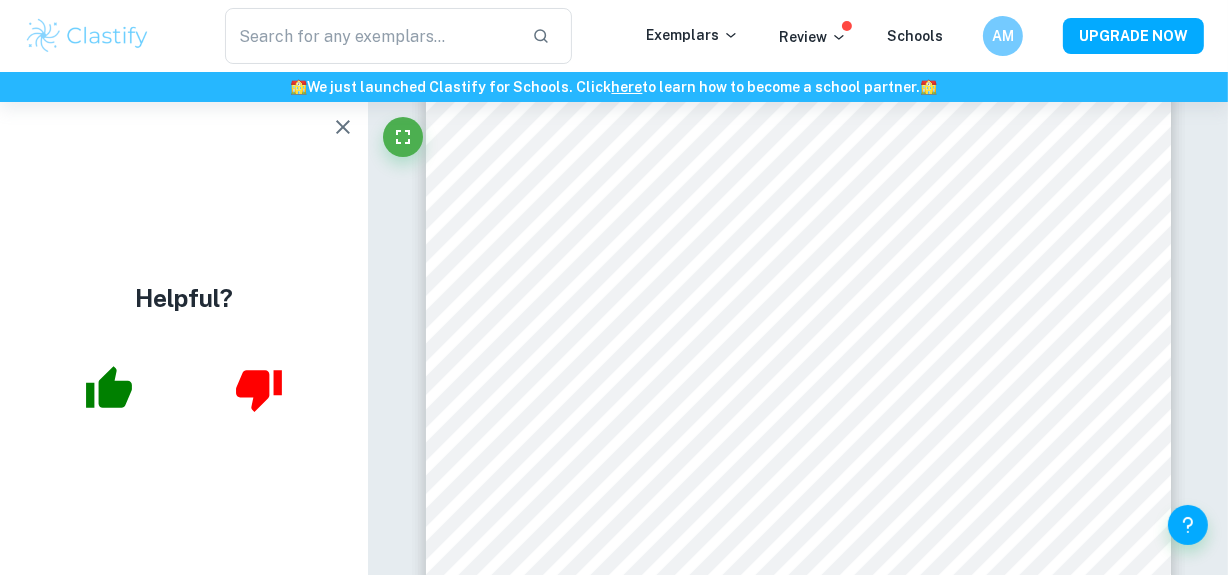 click 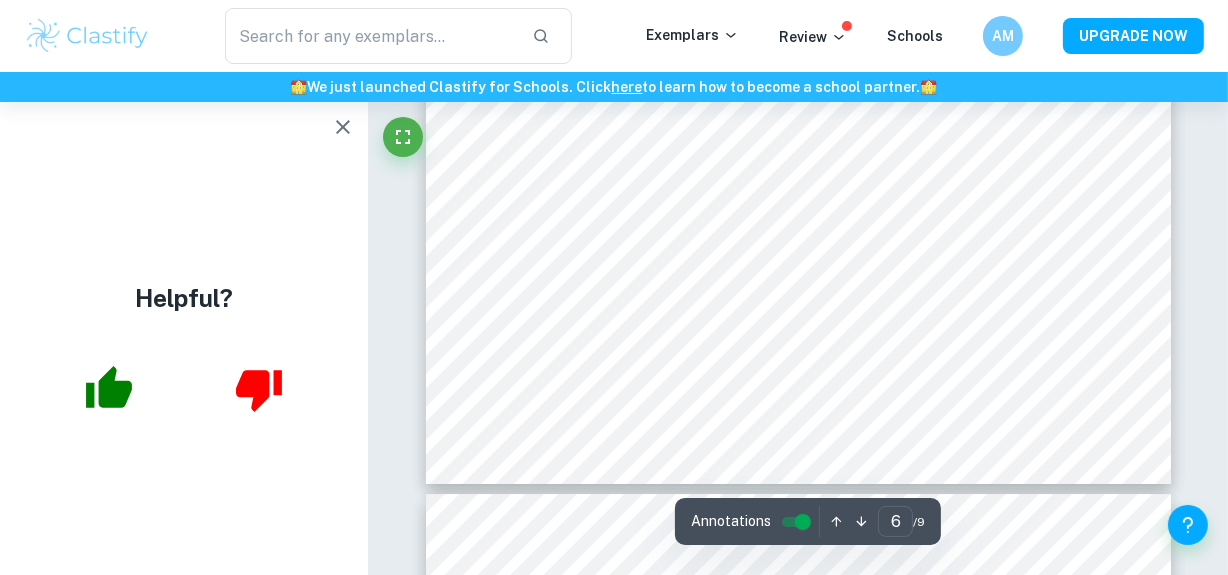 scroll, scrollTop: 6254, scrollLeft: 0, axis: vertical 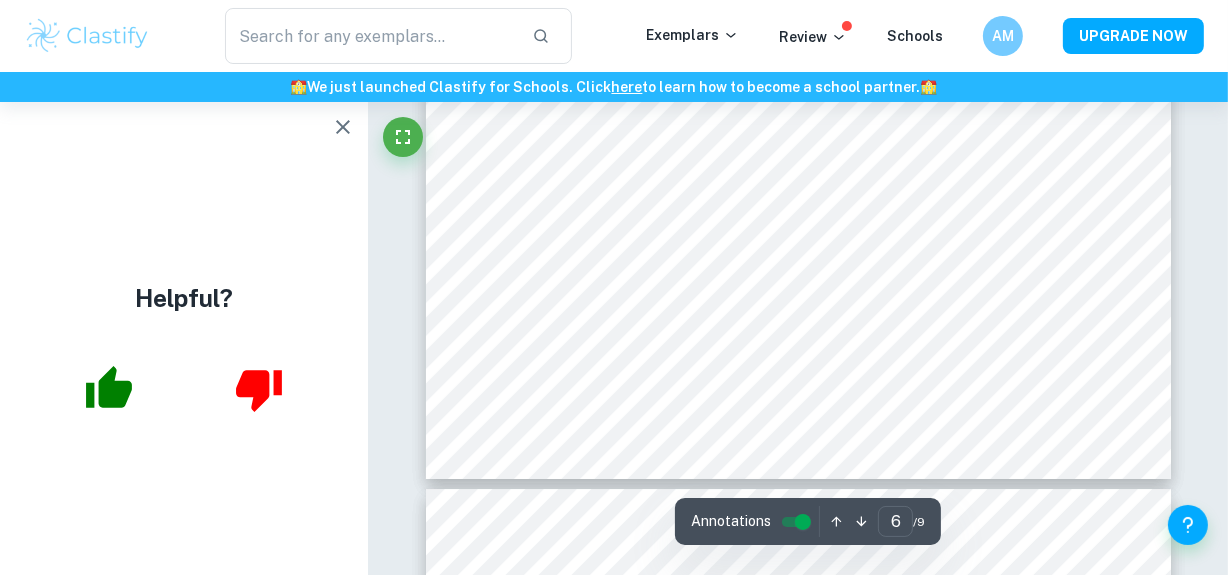 click on "We value your privacy We use cookies to enhance your browsing experience, serve personalised ads or content, and analyse our traffic. By clicking "Accept All", you consent to our use of cookies.   Cookie Policy Customise   Reject All   Accept All   Customise Consent Preferences   We use cookies to help you navigate efficiently and perform certain functions. You will find detailed information about all cookies under each consent category below. The cookies that are categorised as "Necessary" are stored on your browser as they are essential for enabling the basic functionalities of the site. ...  Show more For more information on how Google's third-party cookies operate and handle your data, see:   Google Privacy Policy Necessary Always Active Necessary cookies are required to enable the basic features of this site, such as providing secure log-in or adjusting your consent preferences. These cookies do not store any personally identifiable data. Functional Analytics Performance Advertisement Uncategorised" at bounding box center [614, -5865] 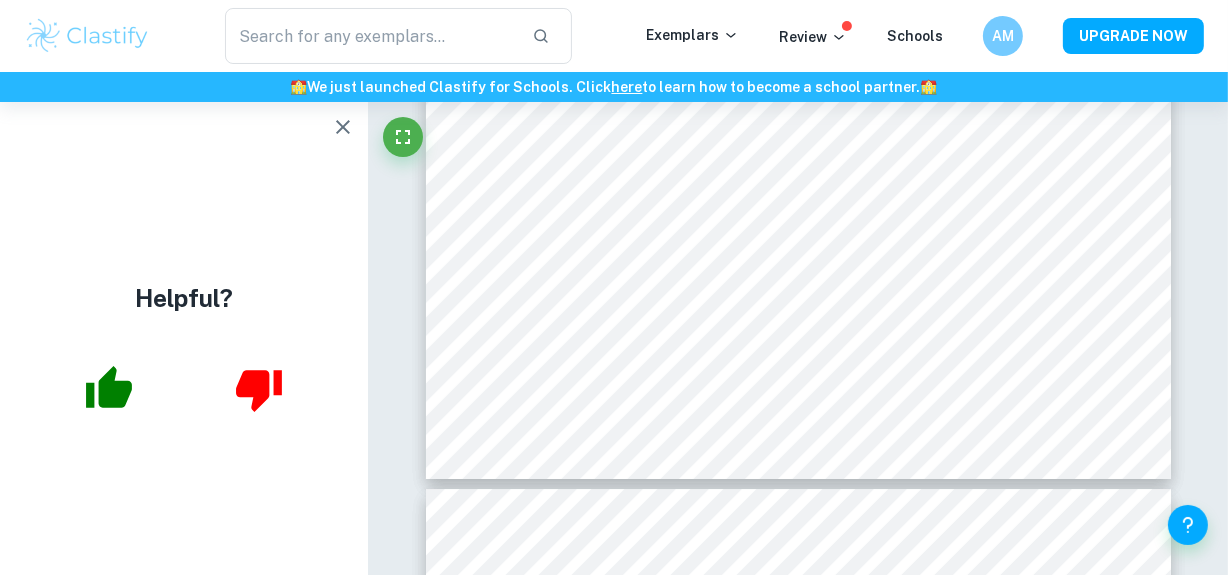 click 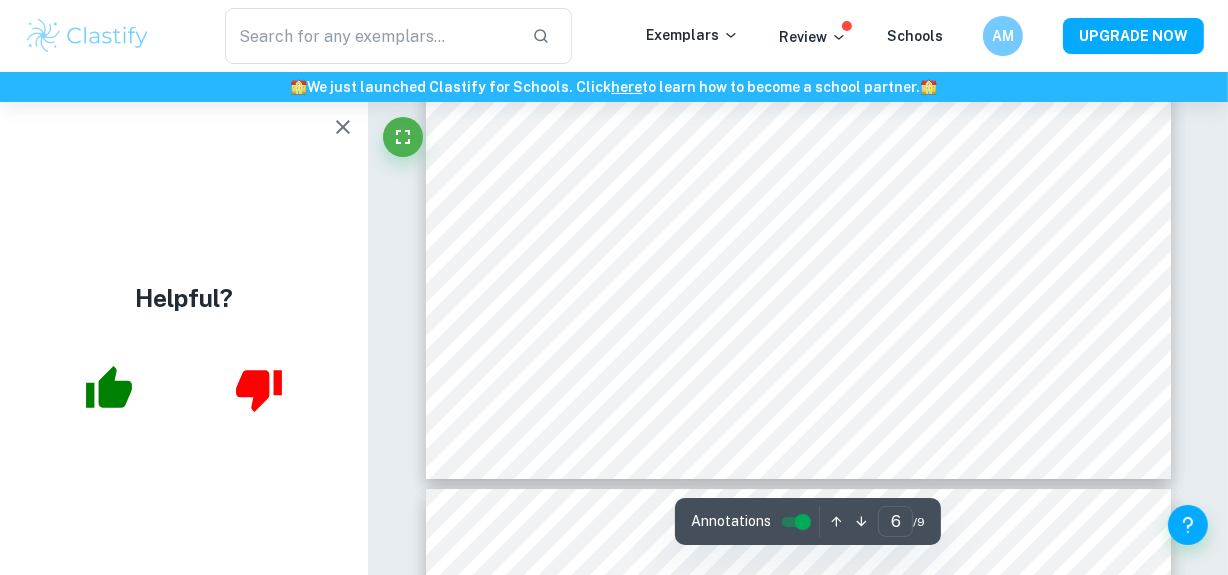 scroll, scrollTop: 6679, scrollLeft: 0, axis: vertical 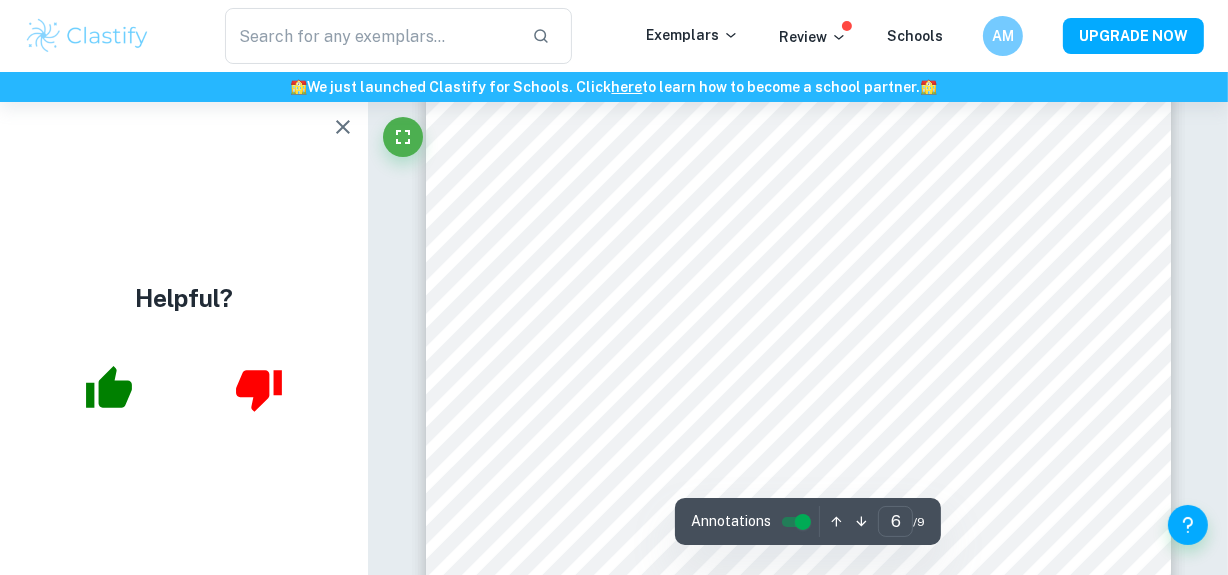 type on "7" 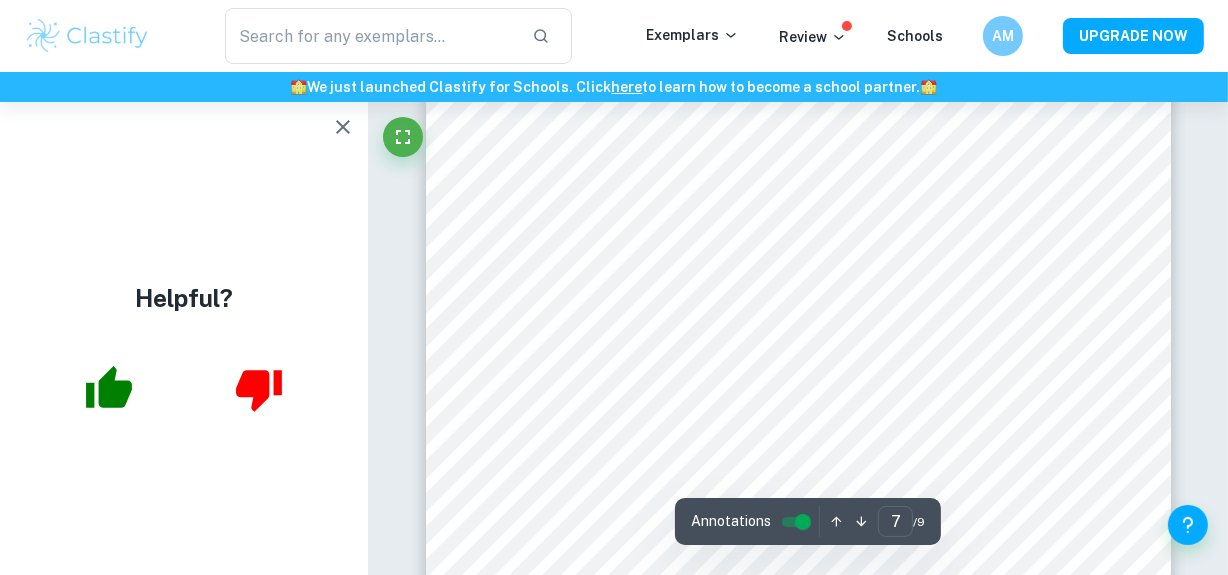 scroll, scrollTop: 6670, scrollLeft: 0, axis: vertical 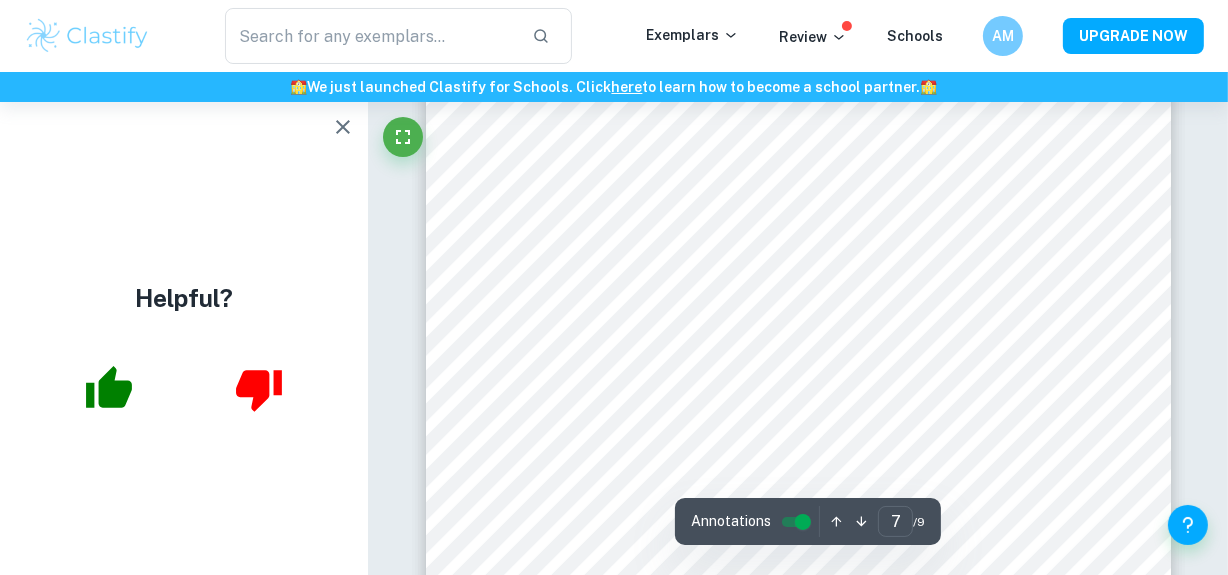click on "We value your privacy We use cookies to enhance your browsing experience, serve personalised ads or content, and analyse our traffic. By clicking "Accept All", you consent to our use of cookies.   Cookie Policy Customise   Reject All   Accept All   Customise Consent Preferences   We use cookies to help you navigate efficiently and perform certain functions. You will find detailed information about all cookies under each consent category below. The cookies that are categorised as "Necessary" are stored on your browser as they are essential for enabling the basic functionalities of the site. ...  Show more For more information on how Google's third-party cookies operate and handle your data, see:   Google Privacy Policy Necessary Always Active Necessary cookies are required to enable the basic features of this site, such as providing secure log-in or adjusting your consent preferences. These cookies do not store any personally identifiable data. Functional Analytics Performance Advertisement Uncategorised" at bounding box center (614, -6281) 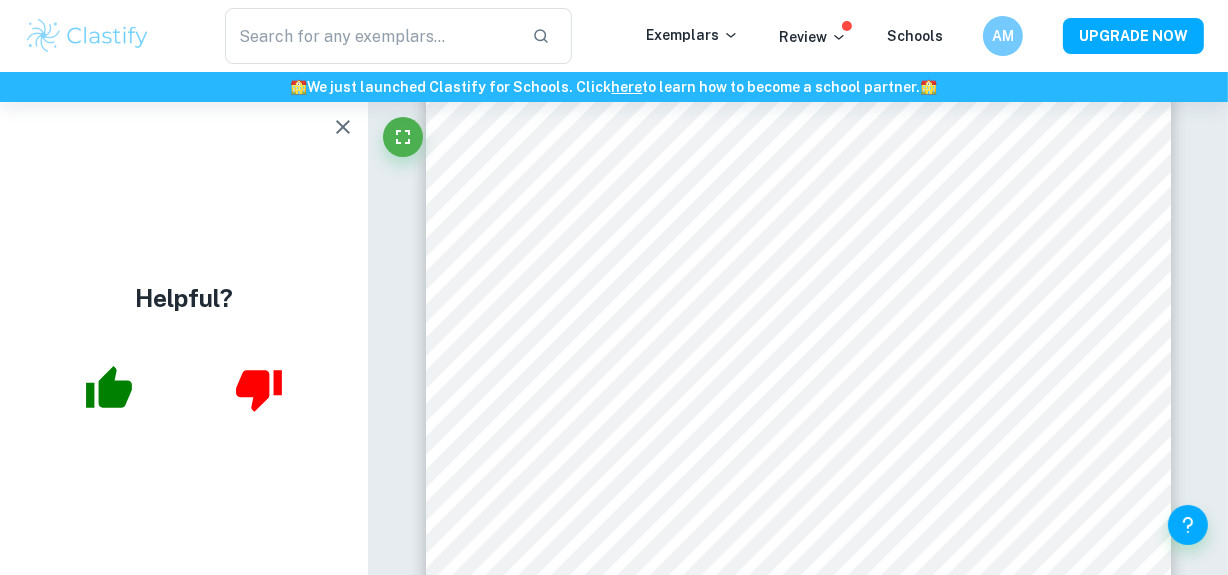 click 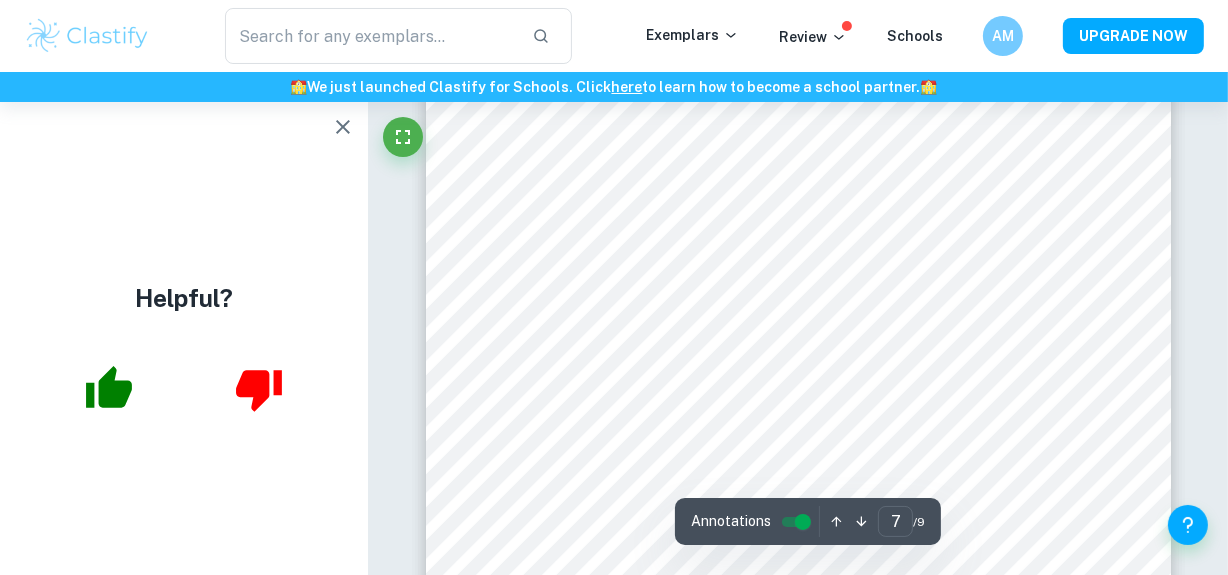 scroll, scrollTop: 6926, scrollLeft: 0, axis: vertical 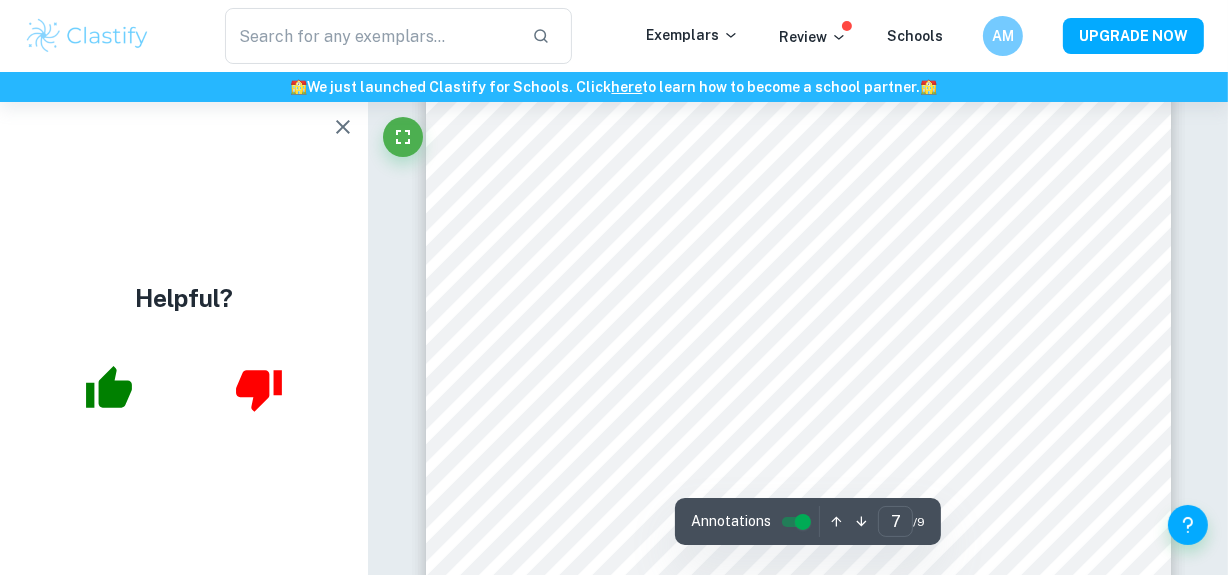 click on "We value your privacy We use cookies to enhance your browsing experience, serve personalised ads or content, and analyse our traffic. By clicking "Accept All", you consent to our use of cookies.   Cookie Policy Customise   Reject All   Accept All   Customise Consent Preferences   We use cookies to help you navigate efficiently and perform certain functions. You will find detailed information about all cookies under each consent category below. The cookies that are categorised as "Necessary" are stored on your browser as they are essential for enabling the basic functionalities of the site. ...  Show more For more information on how Google's third-party cookies operate and handle your data, see:   Google Privacy Policy Necessary Always Active Necessary cookies are required to enable the basic features of this site, such as providing secure log-in or adjusting your consent preferences. These cookies do not store any personally identifiable data. Functional Analytics Performance Advertisement Uncategorised" at bounding box center (614, -6537) 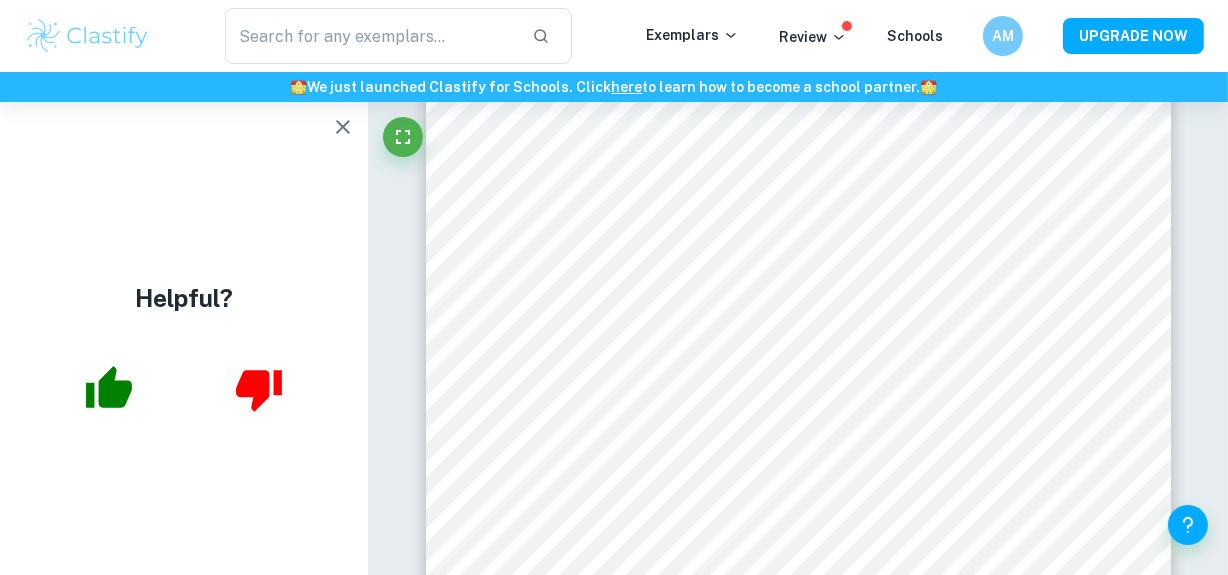 click 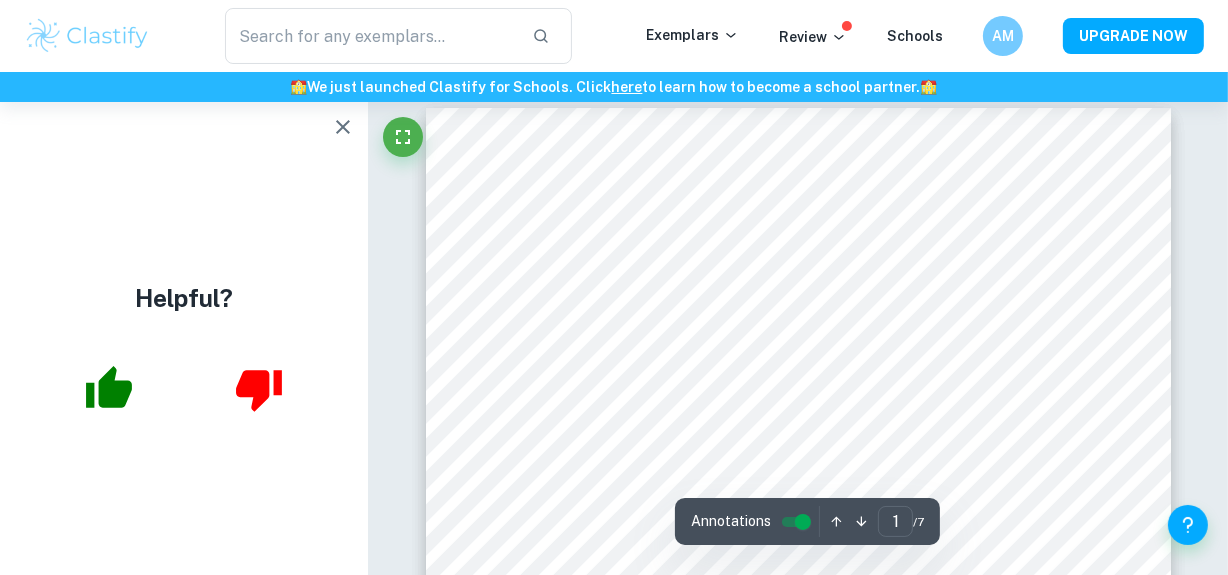 scroll, scrollTop: 0, scrollLeft: 0, axis: both 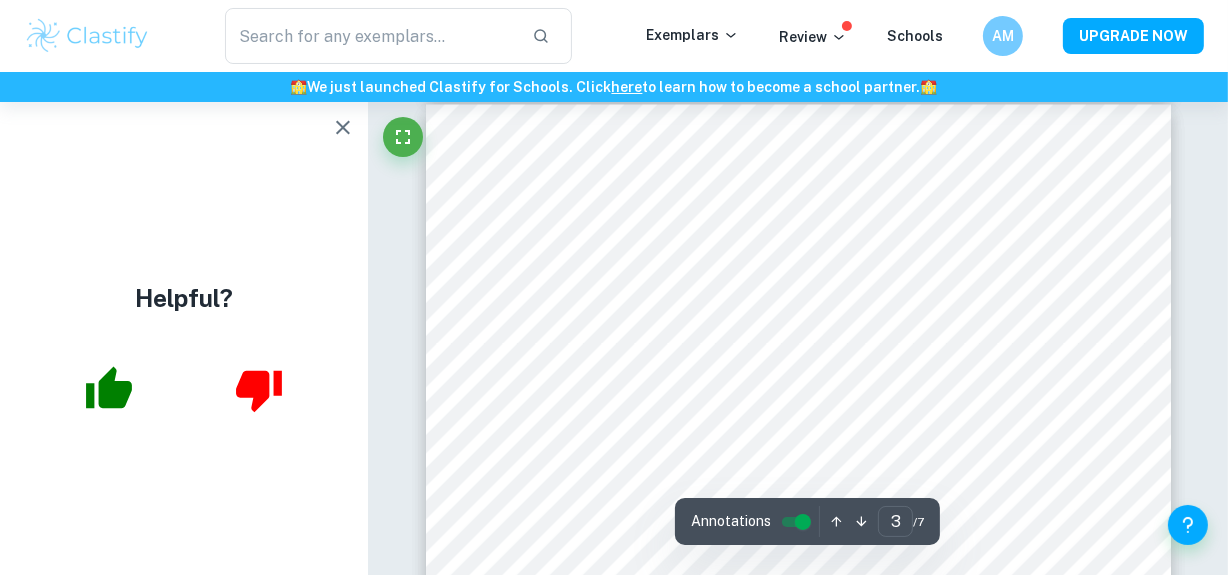 type on "4" 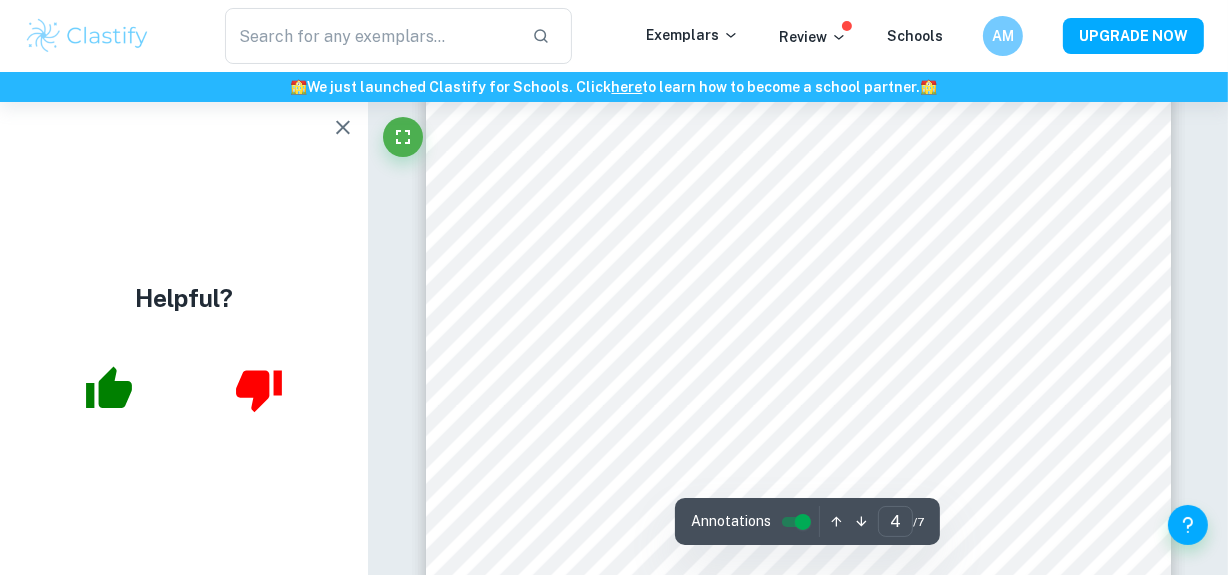 scroll, scrollTop: 3918, scrollLeft: 0, axis: vertical 